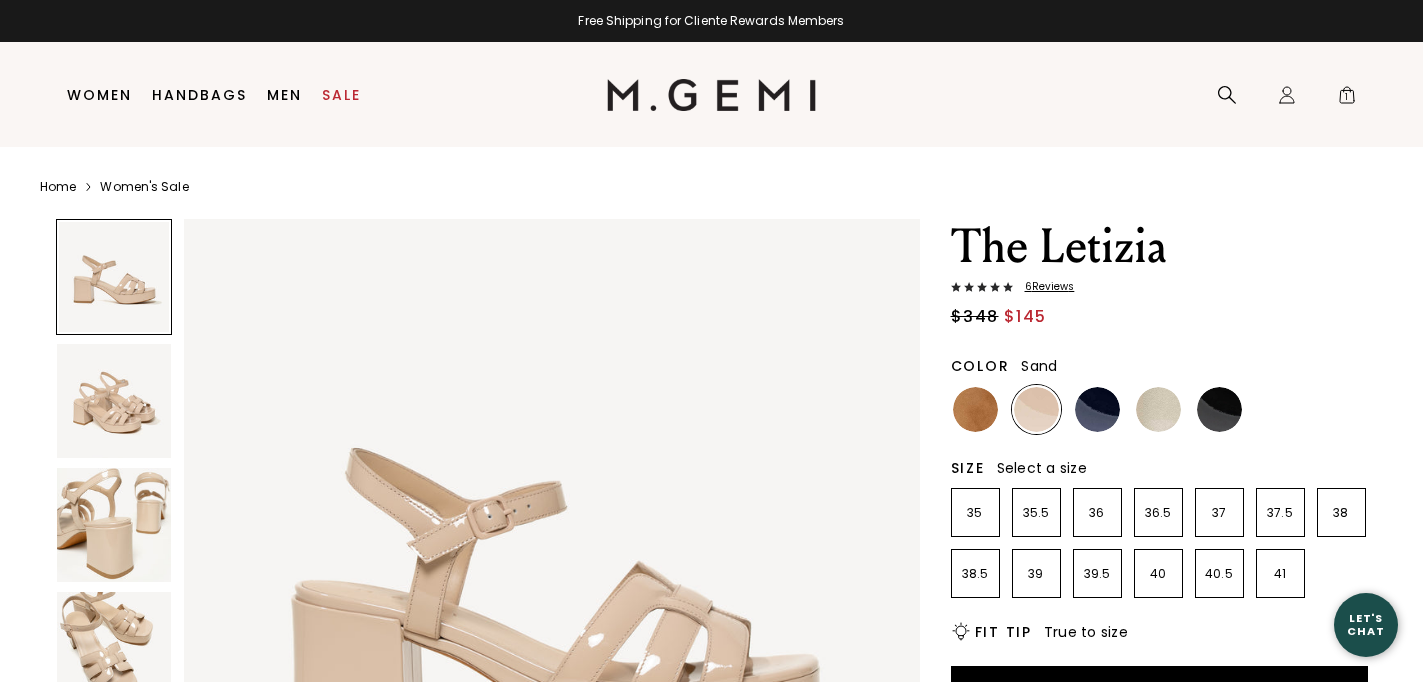 scroll, scrollTop: 0, scrollLeft: 0, axis: both 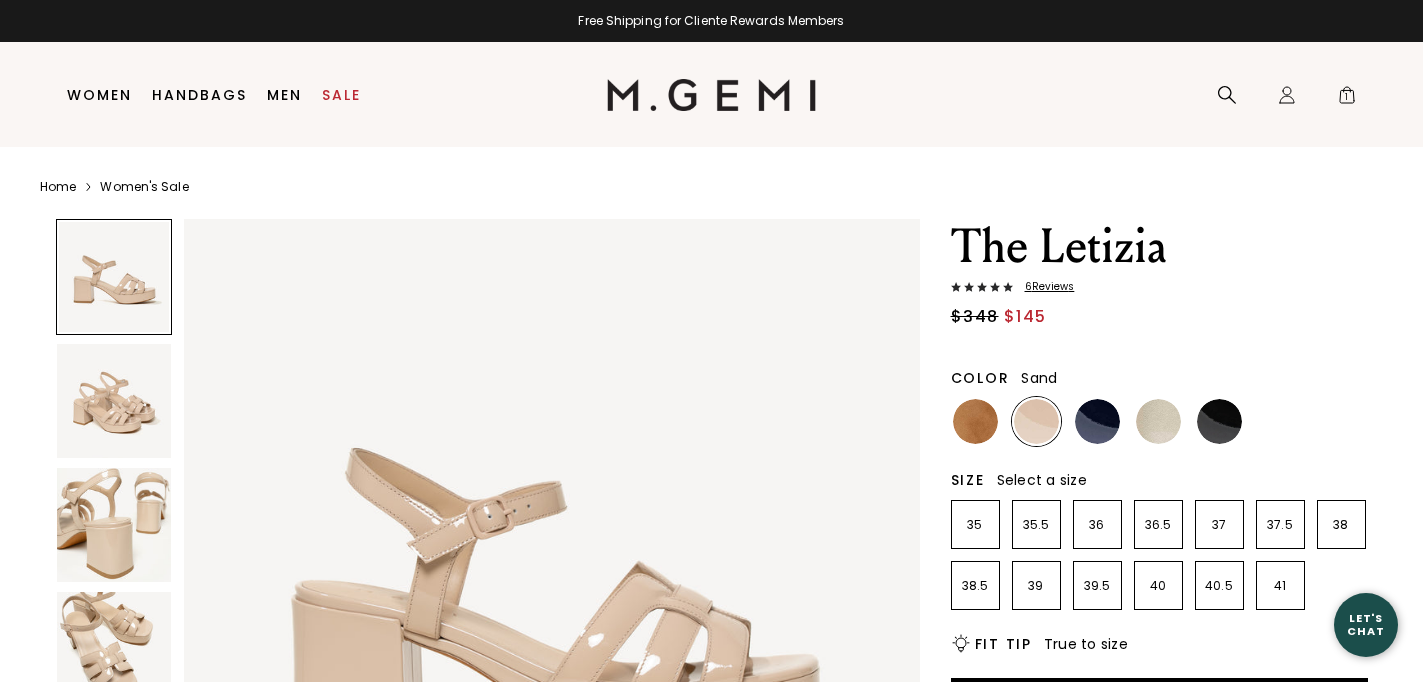 click on "Home Women's Sale
The Letizia 6  Review s $348 $145
Color  Sand Size Select a size 35 35.5 36 36.5 37 37.5 38 38.5 39 39.5 40 40.5 41 Icons/20x20/bulb@2x Fit Tip True to size Add to Bag Items will be refunded in the form of an M.Gemi eGift Card. Cannot be combined with other offers. Free Shipping for  Cliente Rewards  Members Thoughts from Maria With its flared block heel and platform, The Letizia can handle cobblestones, subway grates, dance floors—you name it. It’s crafted from soft Italian patent leather and features our signature interlock straps, an intricate design that’s a testament to artisan craftsmanship. Chic, comfortable, and easy to dress up or down, it’s a must-have for party season. PS if you loved The Lizza, this one’s for you. Details Italian patent leather upper
Italian leather lining and footbed
Italian sueded leather sole
65mm (2.2”) heel with 25mm (1”) platform
Handmade in Tuscany, Italy Shipping" at bounding box center (711, 831) 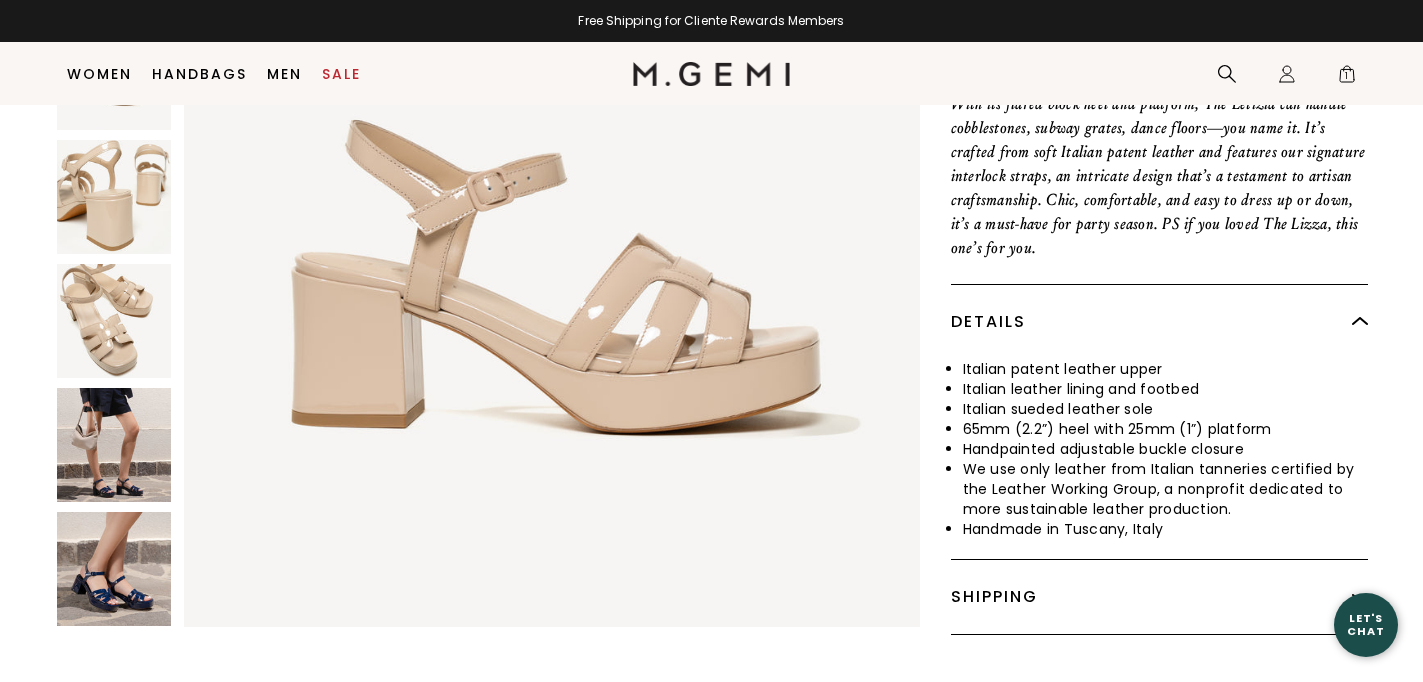 scroll, scrollTop: 771, scrollLeft: 0, axis: vertical 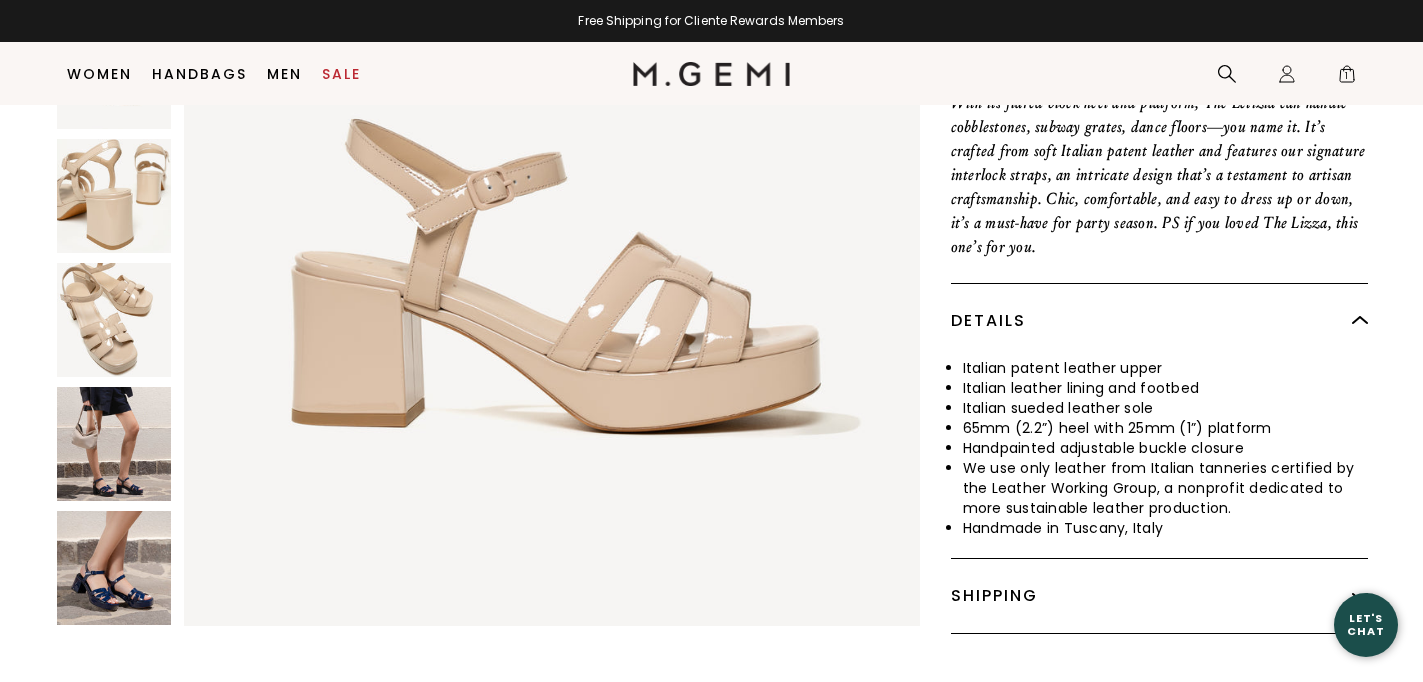click at bounding box center (114, 444) 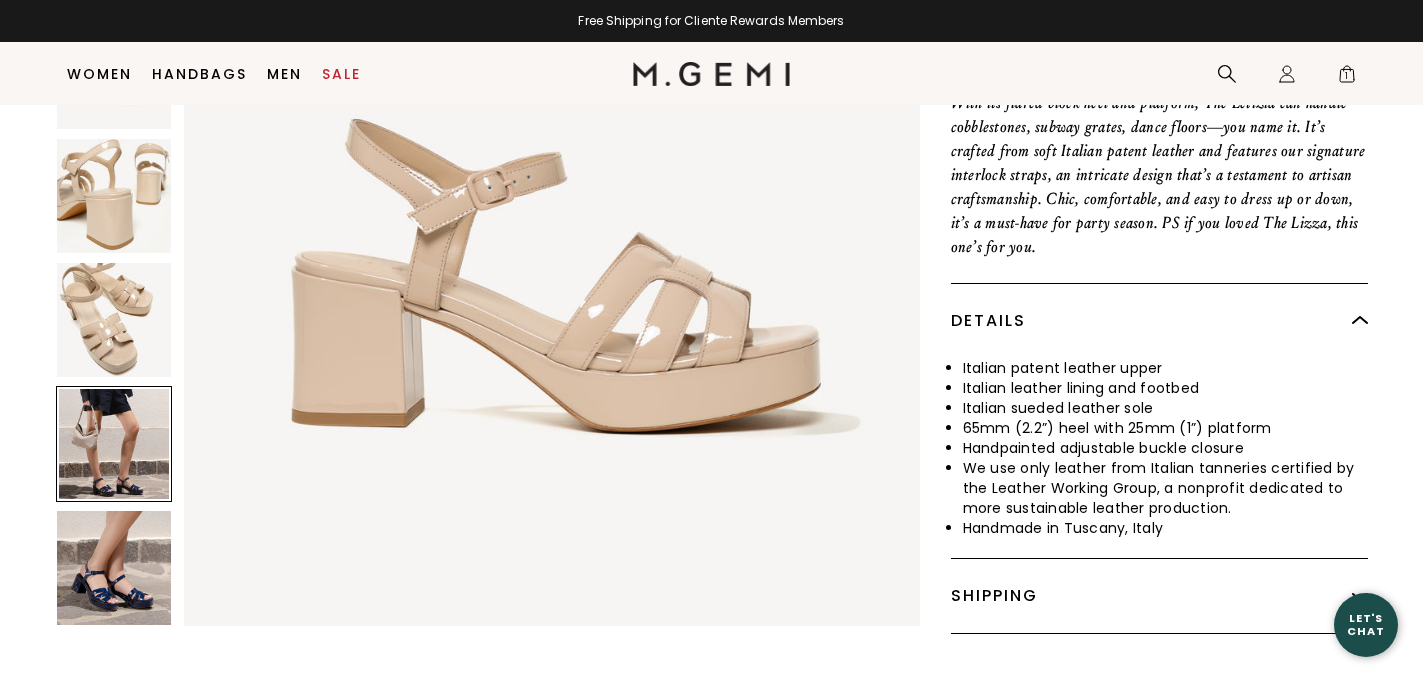 scroll, scrollTop: 3024, scrollLeft: 0, axis: vertical 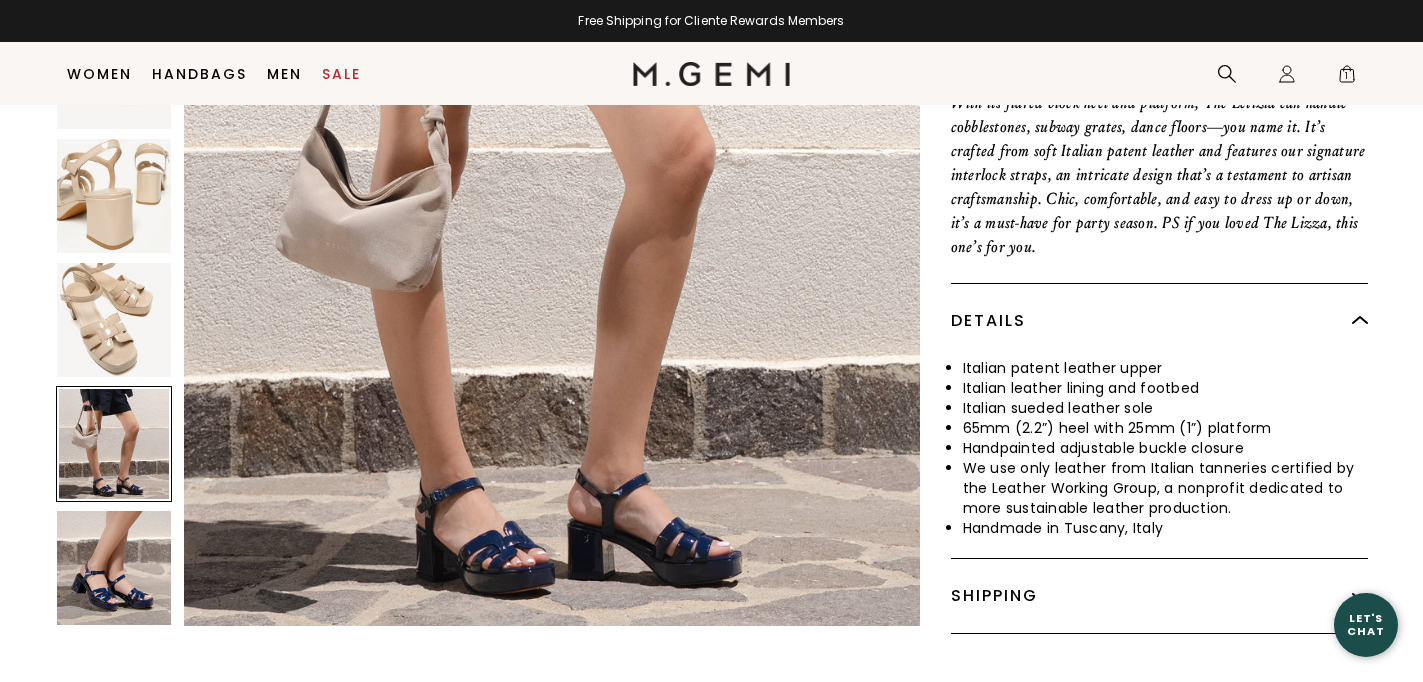 click at bounding box center (114, 568) 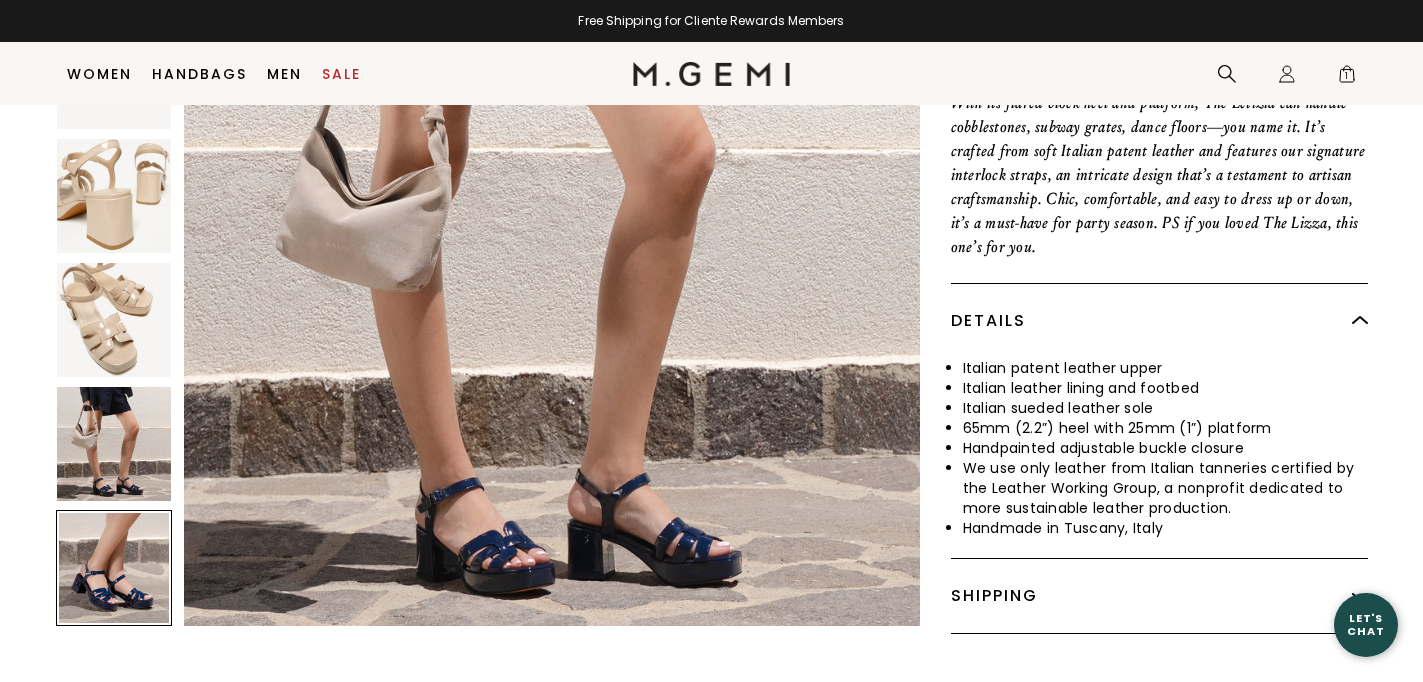 scroll, scrollTop: 3780, scrollLeft: 0, axis: vertical 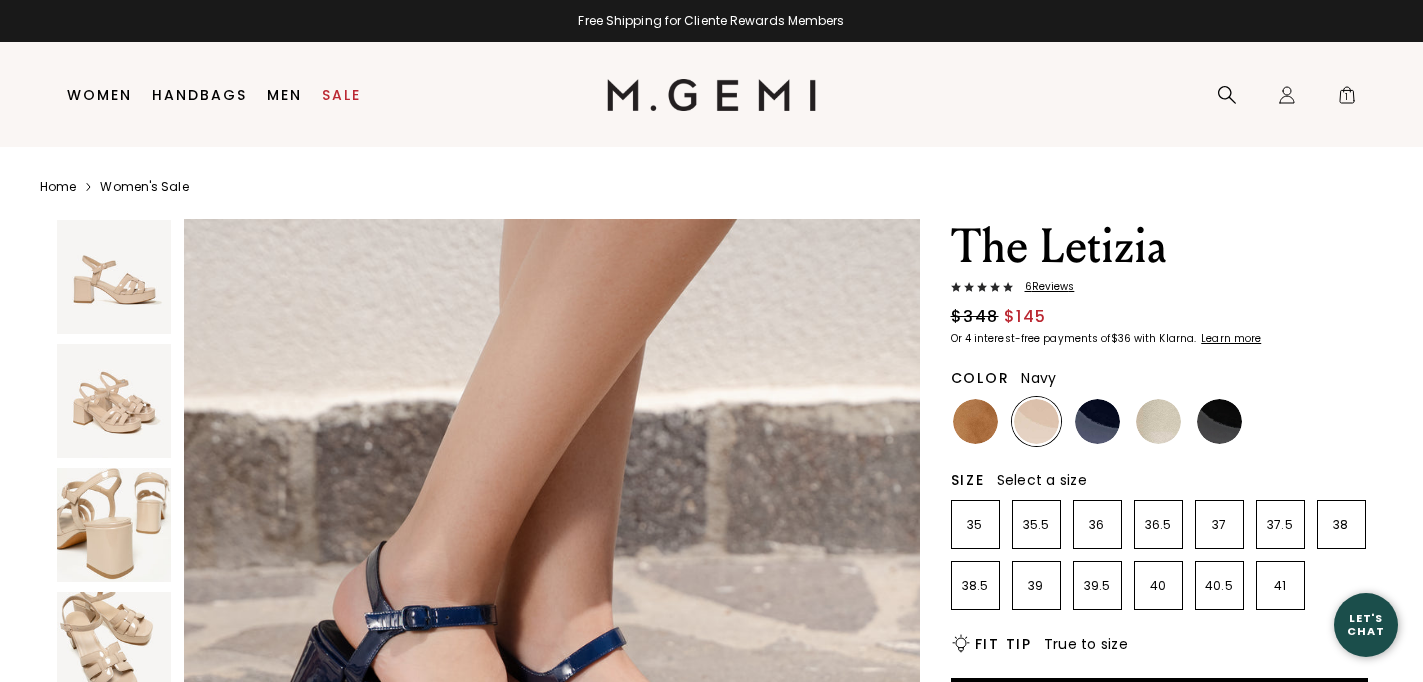 click at bounding box center [1097, 421] 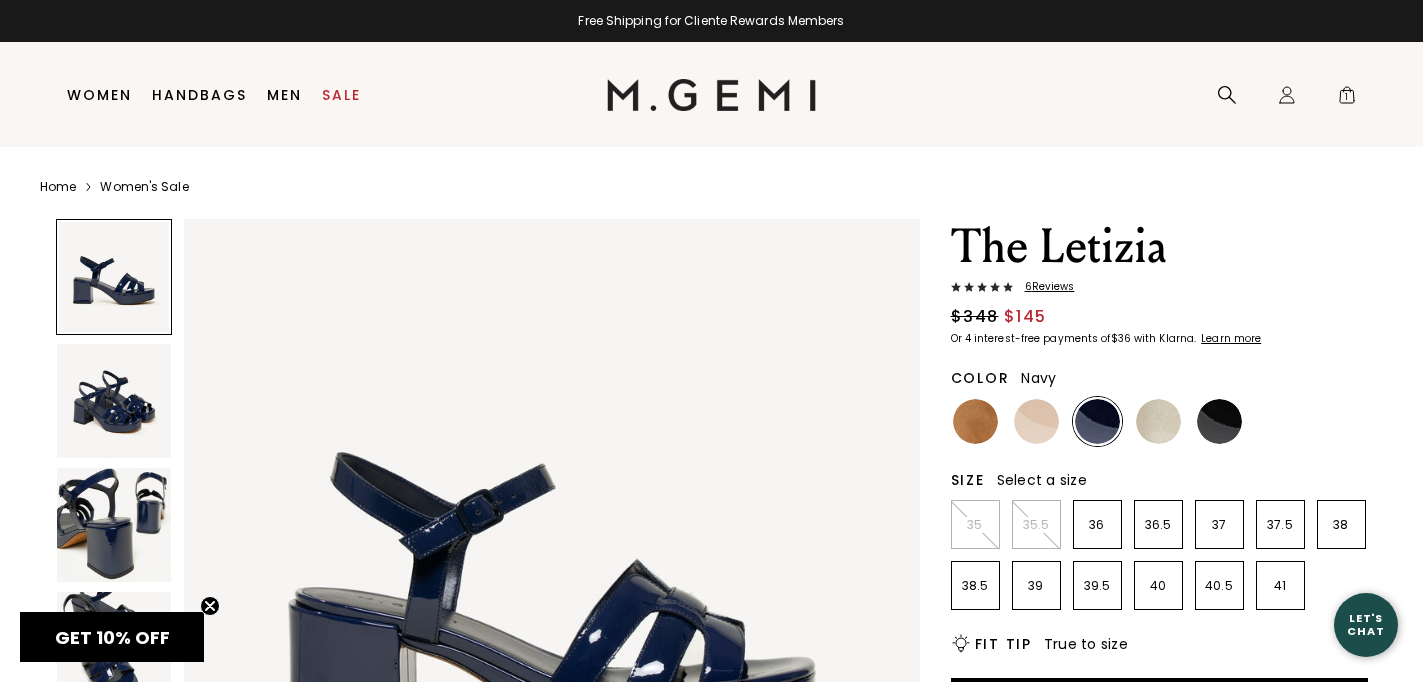 scroll, scrollTop: 0, scrollLeft: 0, axis: both 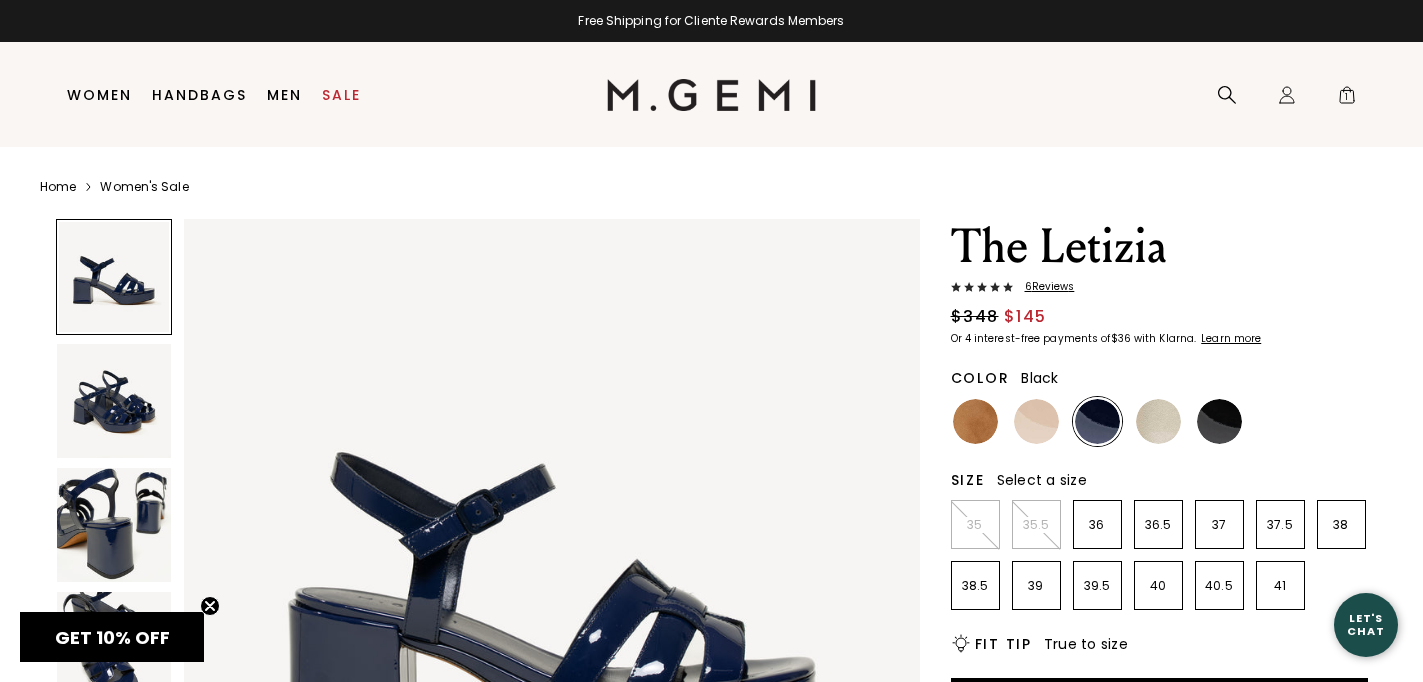 click at bounding box center [1219, 421] 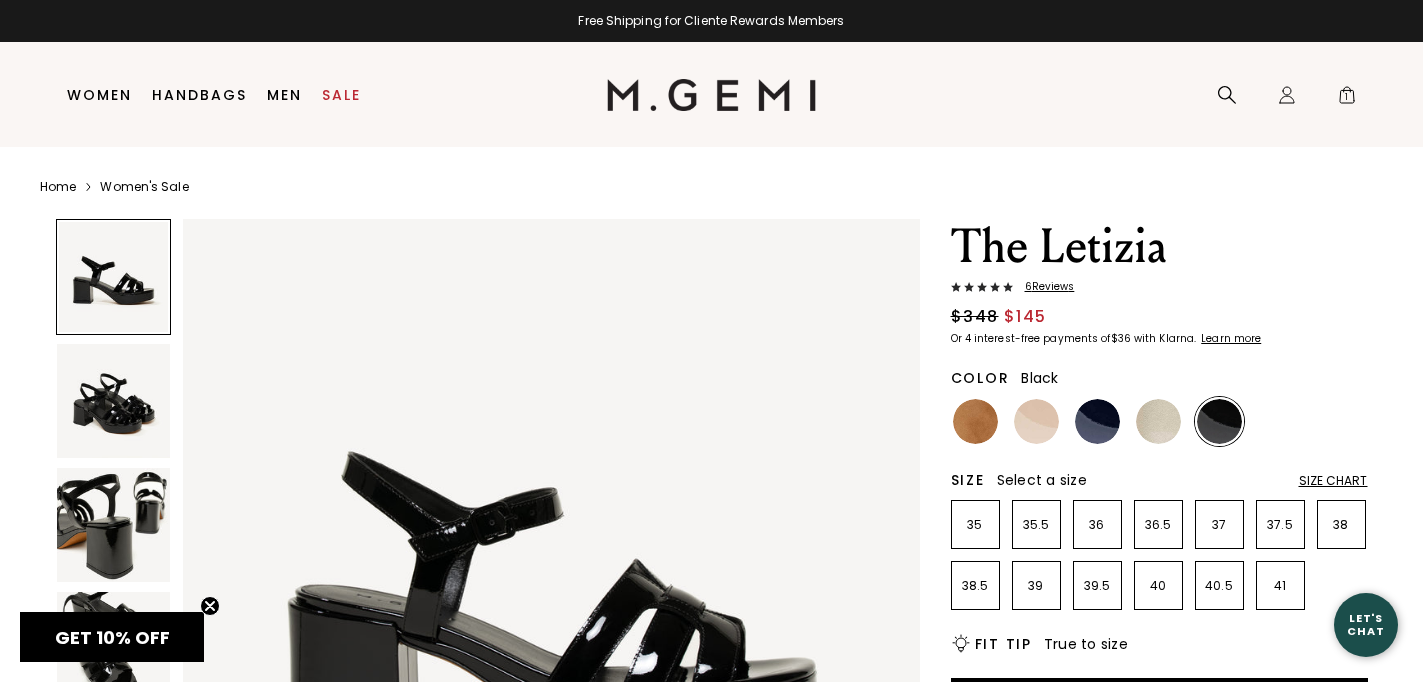 scroll, scrollTop: 0, scrollLeft: 0, axis: both 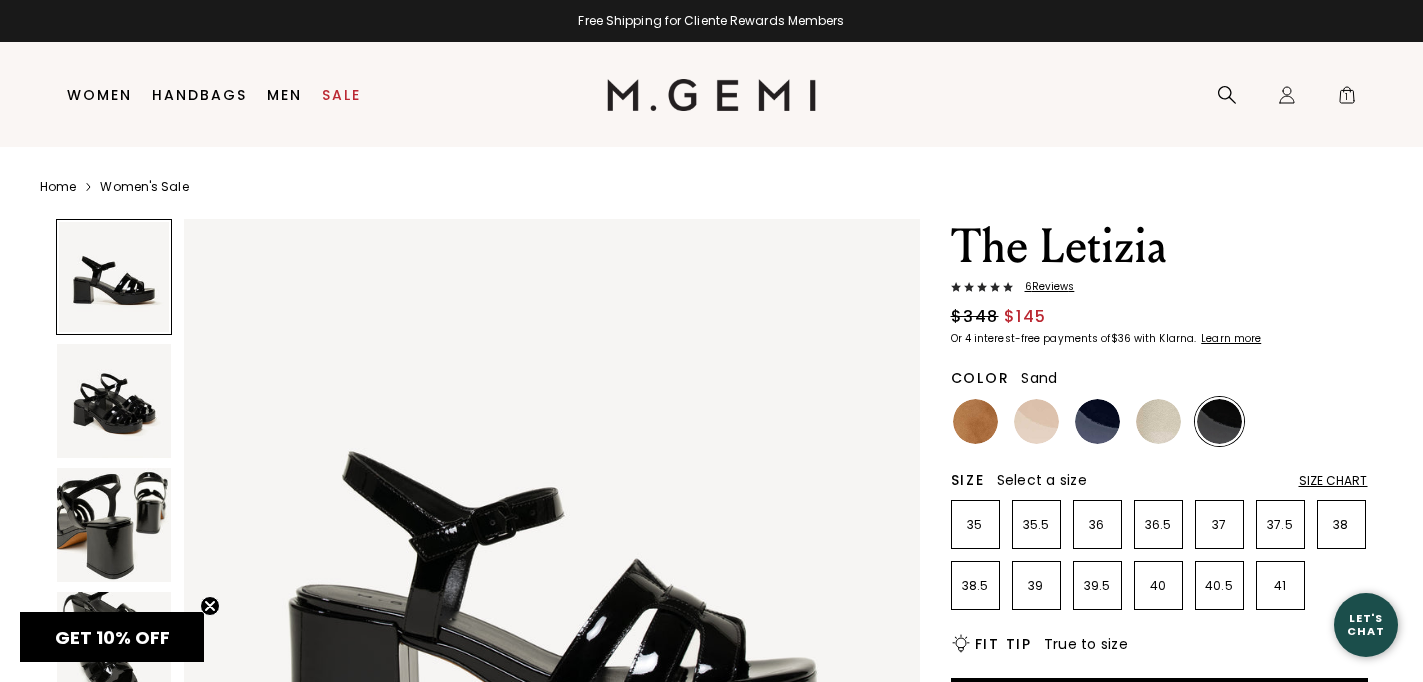 click at bounding box center (1036, 421) 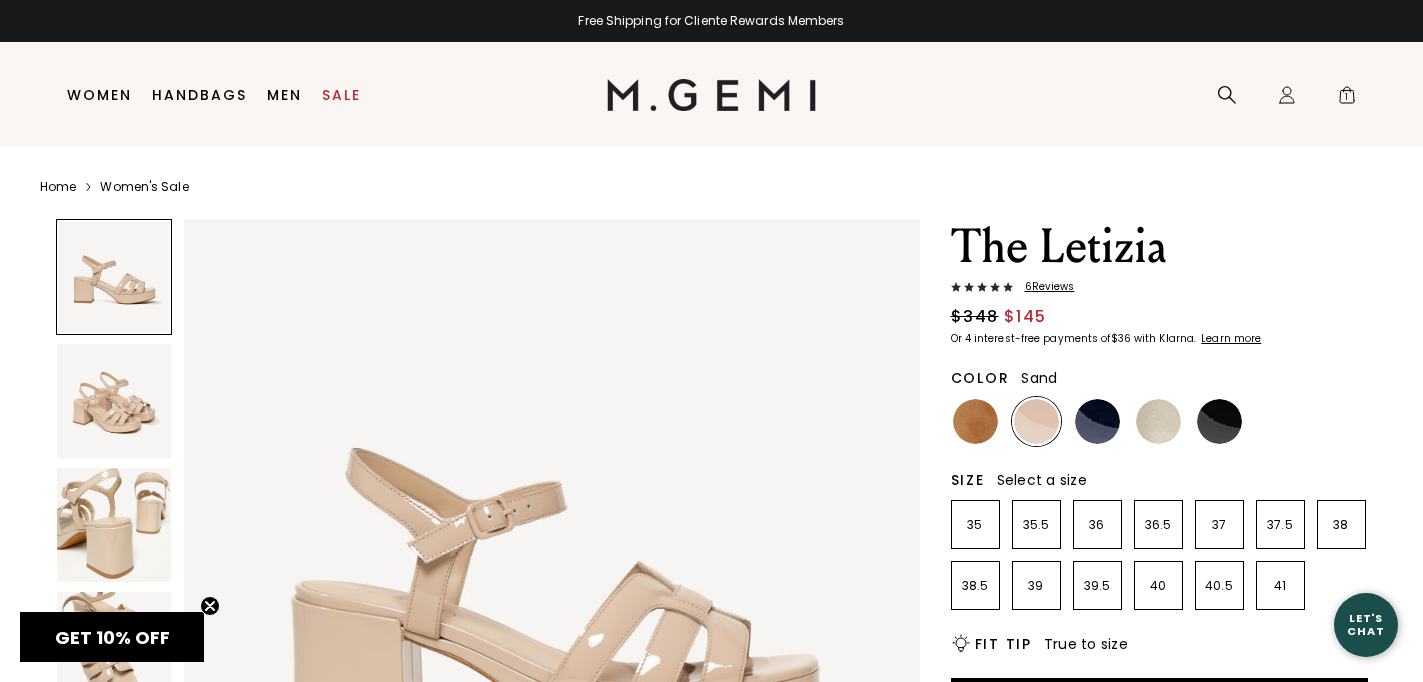 scroll, scrollTop: 0, scrollLeft: 0, axis: both 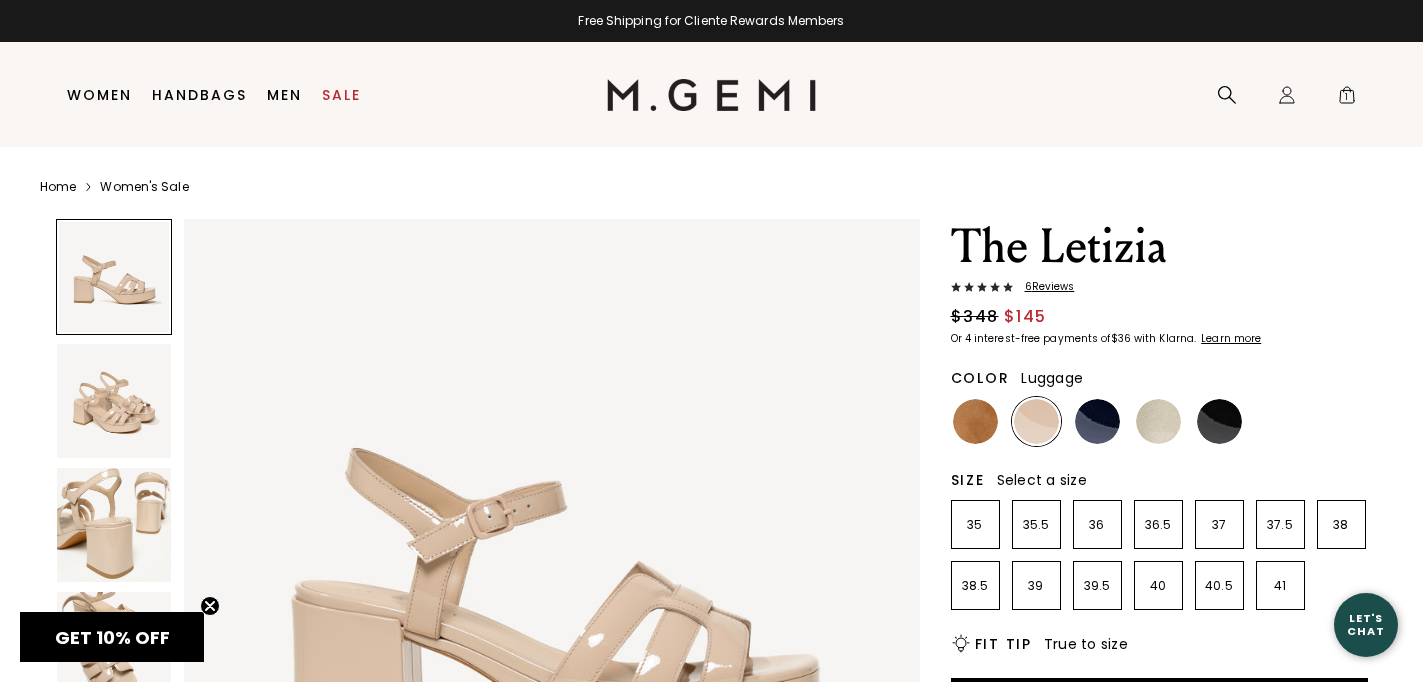 click at bounding box center (975, 421) 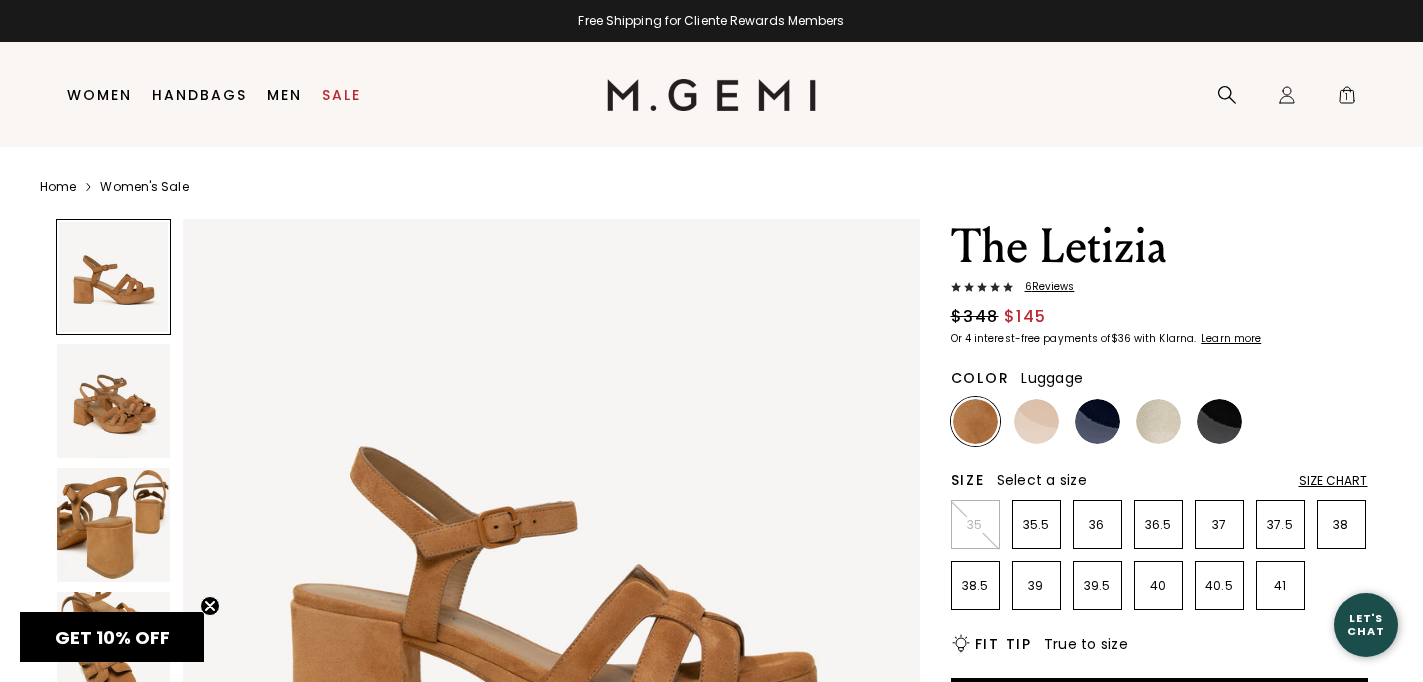 scroll, scrollTop: 0, scrollLeft: 0, axis: both 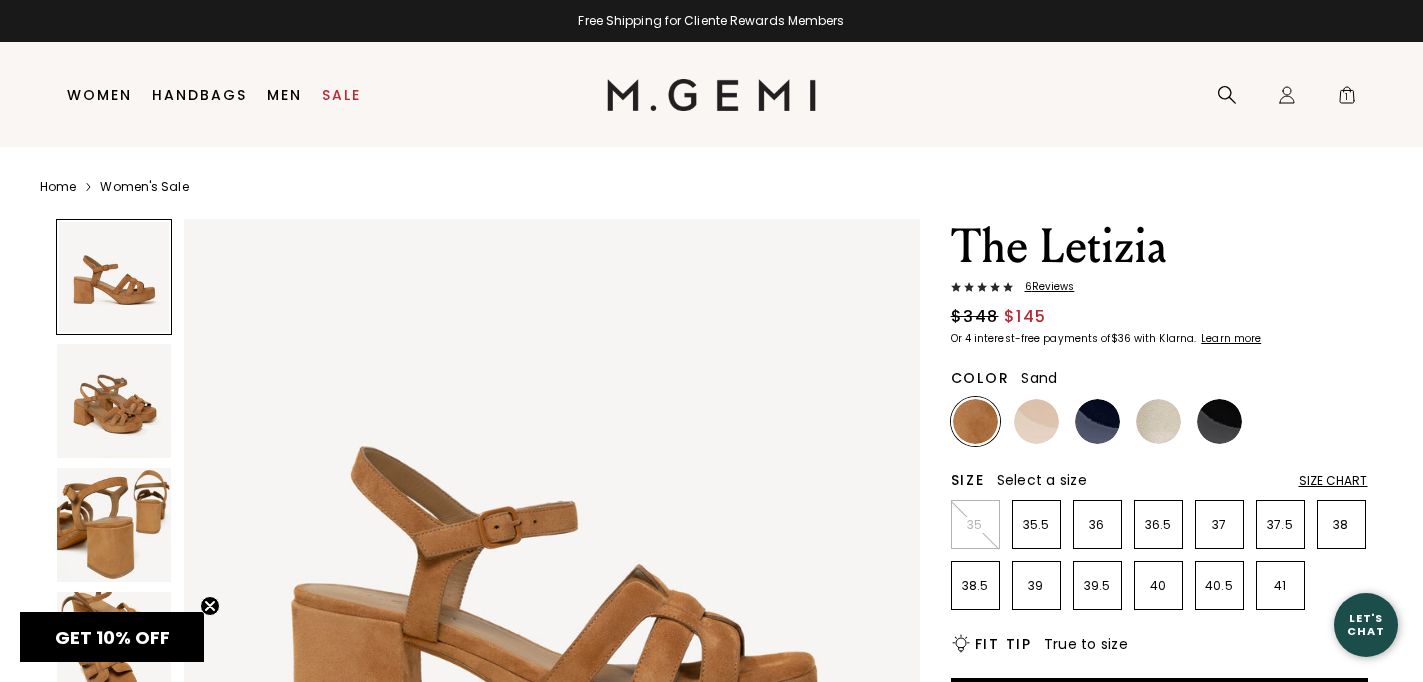click at bounding box center (1036, 421) 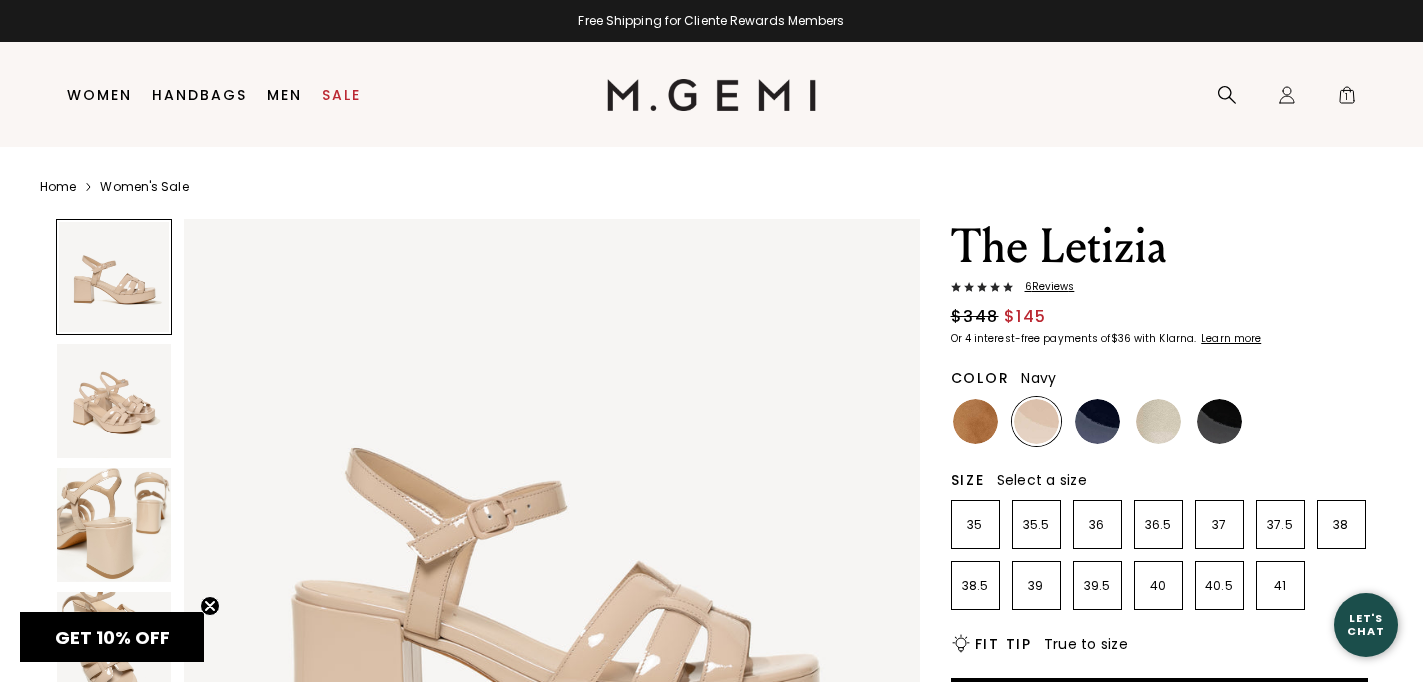 scroll, scrollTop: 0, scrollLeft: 0, axis: both 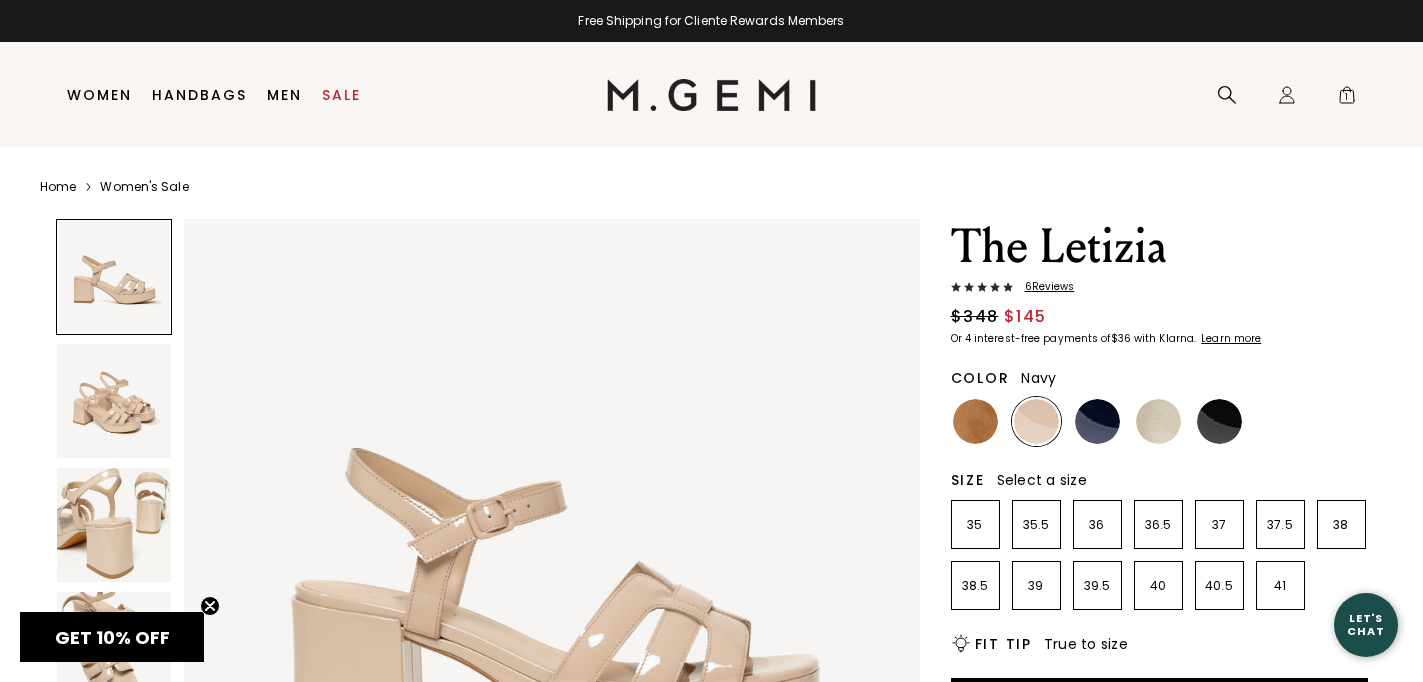 click at bounding box center (1097, 421) 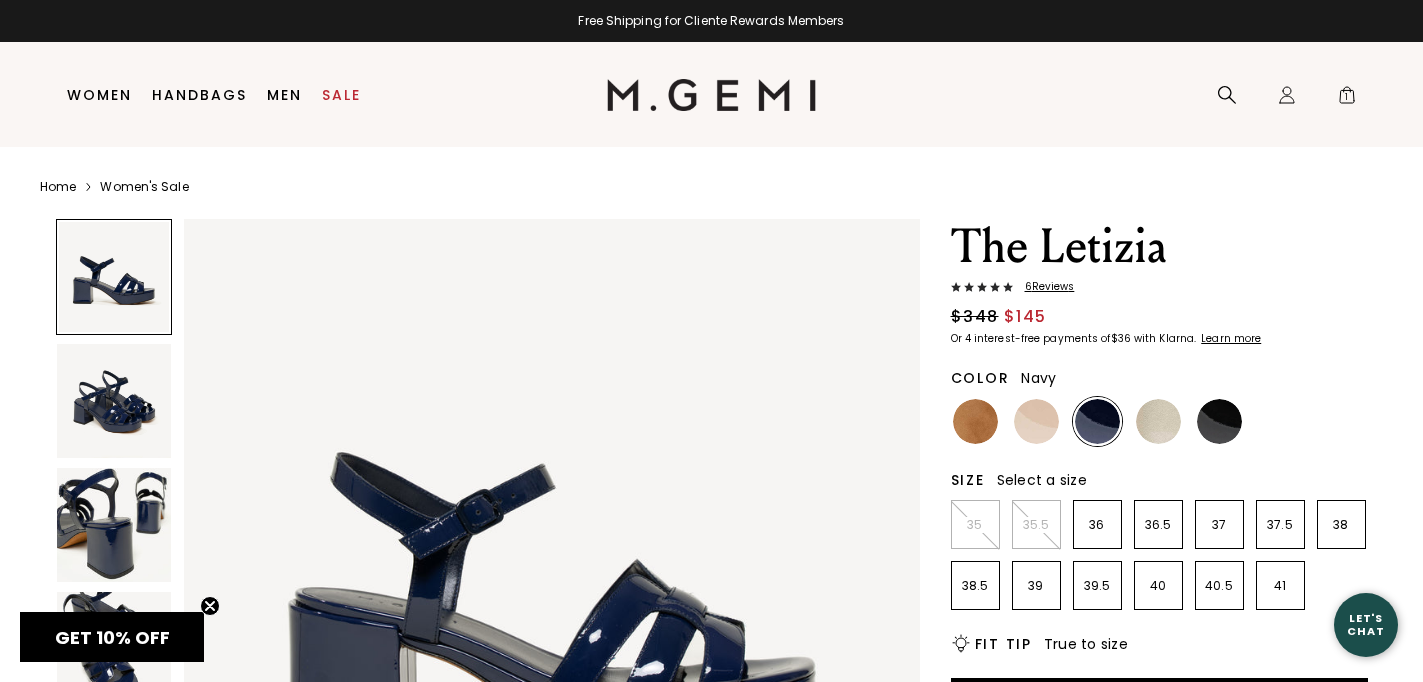 scroll, scrollTop: 0, scrollLeft: 0, axis: both 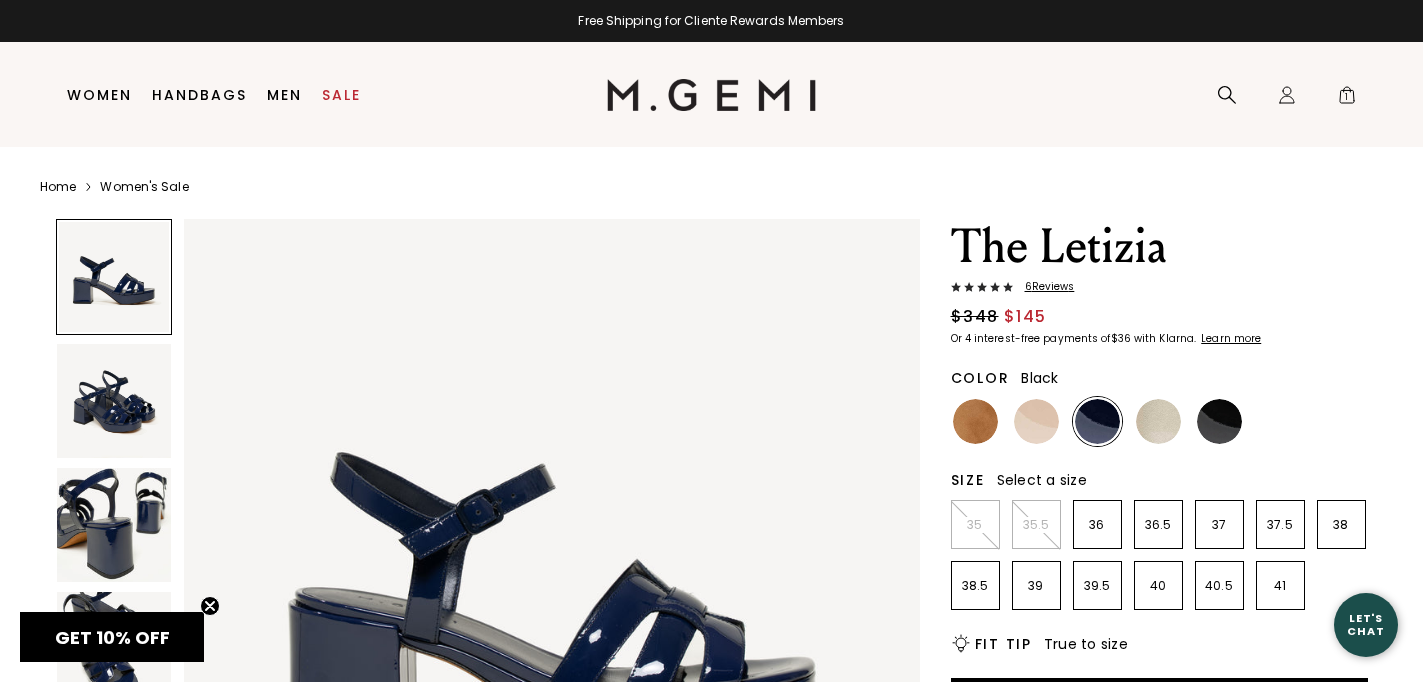 click at bounding box center [1219, 421] 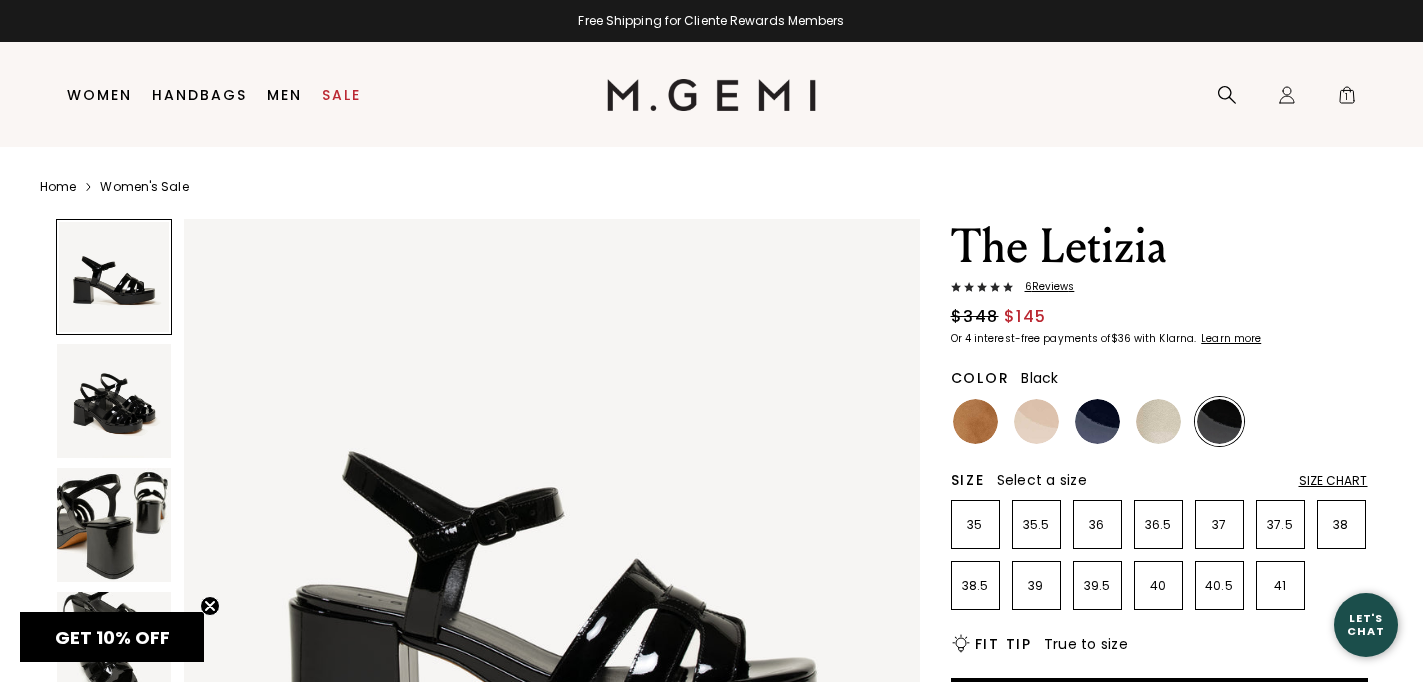 scroll, scrollTop: 0, scrollLeft: 0, axis: both 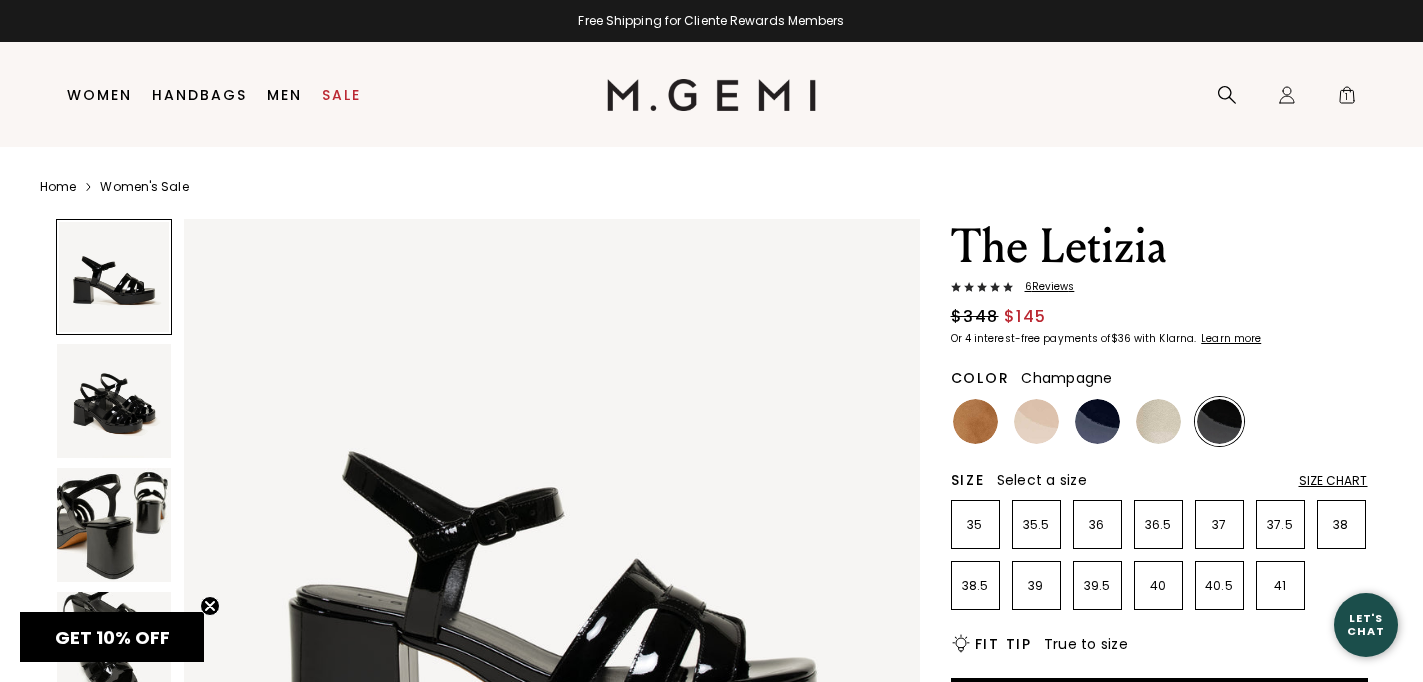 click at bounding box center (1158, 421) 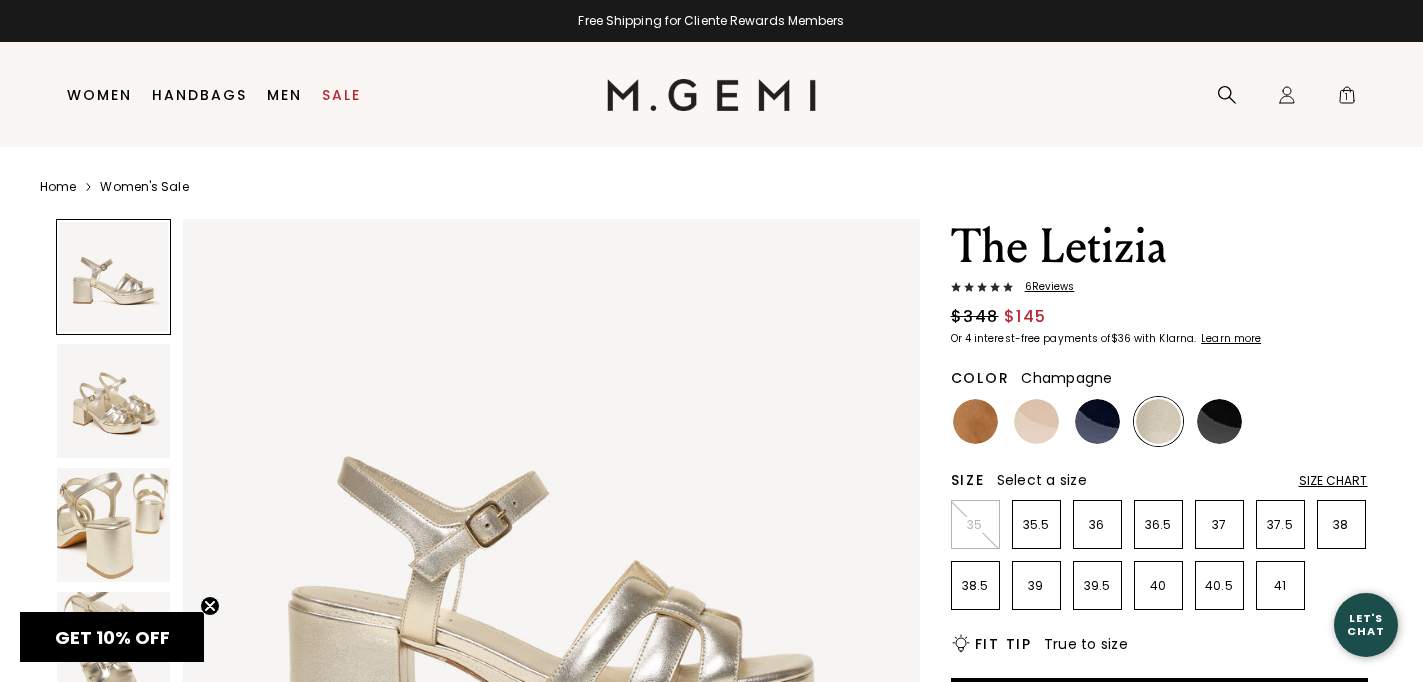 scroll, scrollTop: 0, scrollLeft: 0, axis: both 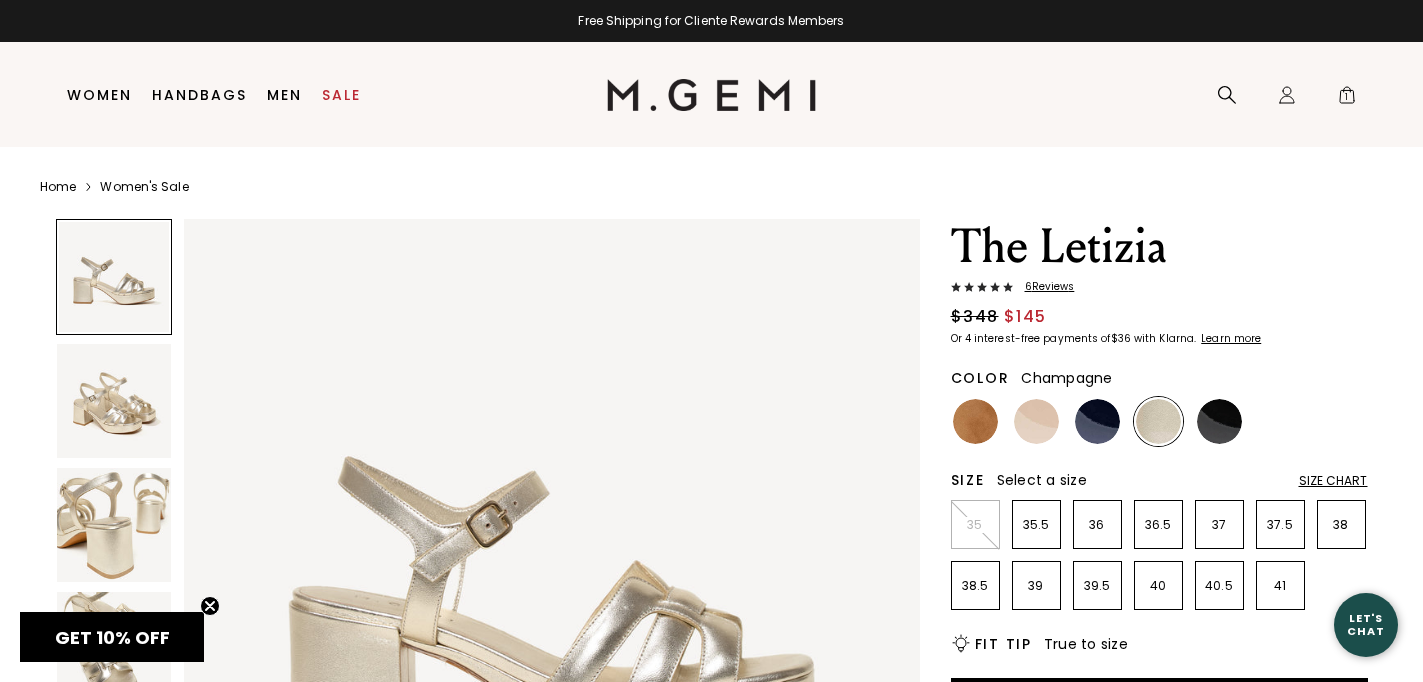 click on "The Letizia 6  Review s $348 $145
Or 4 interest-free payments of  $36   with Klarna Learn more
Color  Champagne Size Select a size Size Chart 35 35.5 36 36.5 37 37.5 38 38.5 39 39.5 40 40.5 41 Icons/20x20/bulb@2x Fit Tip True to size Add to Bag Items will be refunded in the form of an M.Gemi eGift Card. Cannot be combined with other offers. Free Shipping for  Cliente Rewards  Members Thoughts from Maria With its flared block heel and platform, The Letizia can handle cobblestones, subway grates, dance floors—you name it. It’s crafted from soft Italian metallic nappa leather and features our signature interlock straps, an intricate design that’s a testament to artisan craftsmanship. Chic, comfortable, and easy to dress up or down, it’s a must-have for party season. PS if you loved The Lizza, this one’s for you. Details Italian metallic nappa leather upper
Italian leather lining and footbed
Italian sueded leather sole
Adjustable buckle closure" at bounding box center [1159, 833] 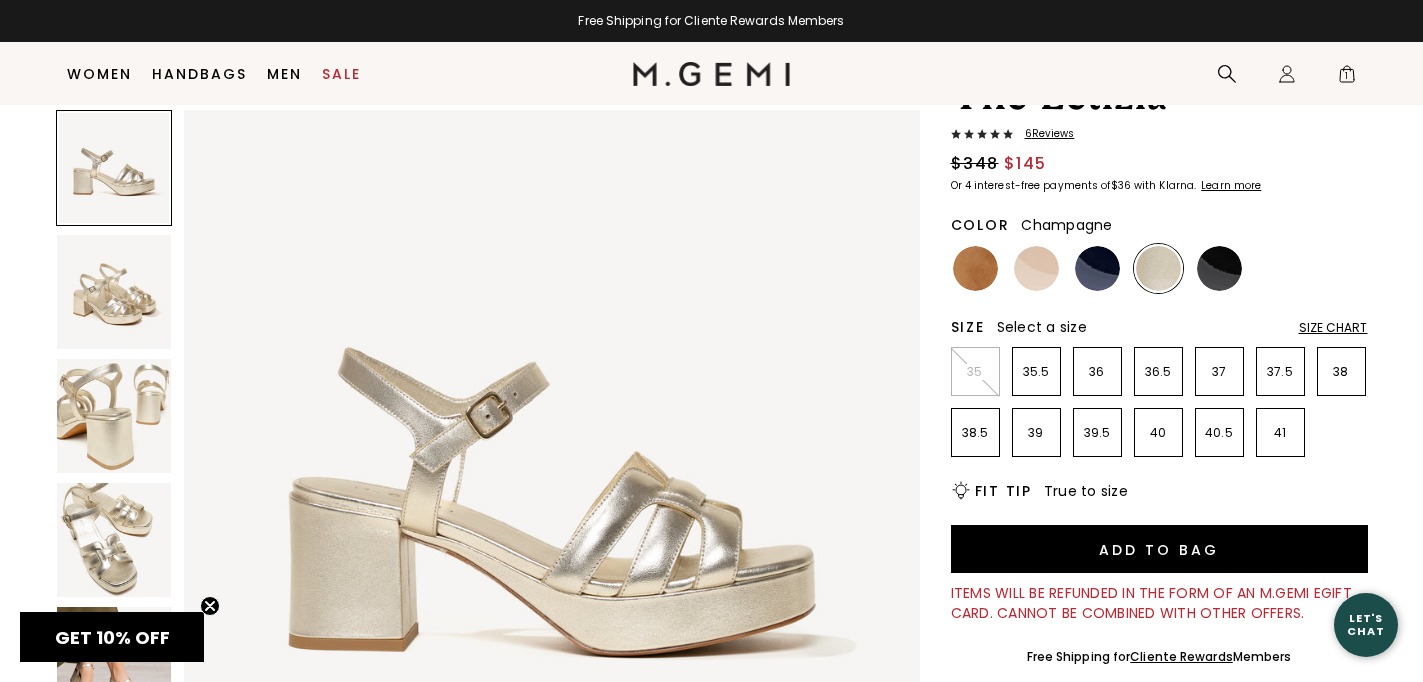 scroll, scrollTop: 110, scrollLeft: 0, axis: vertical 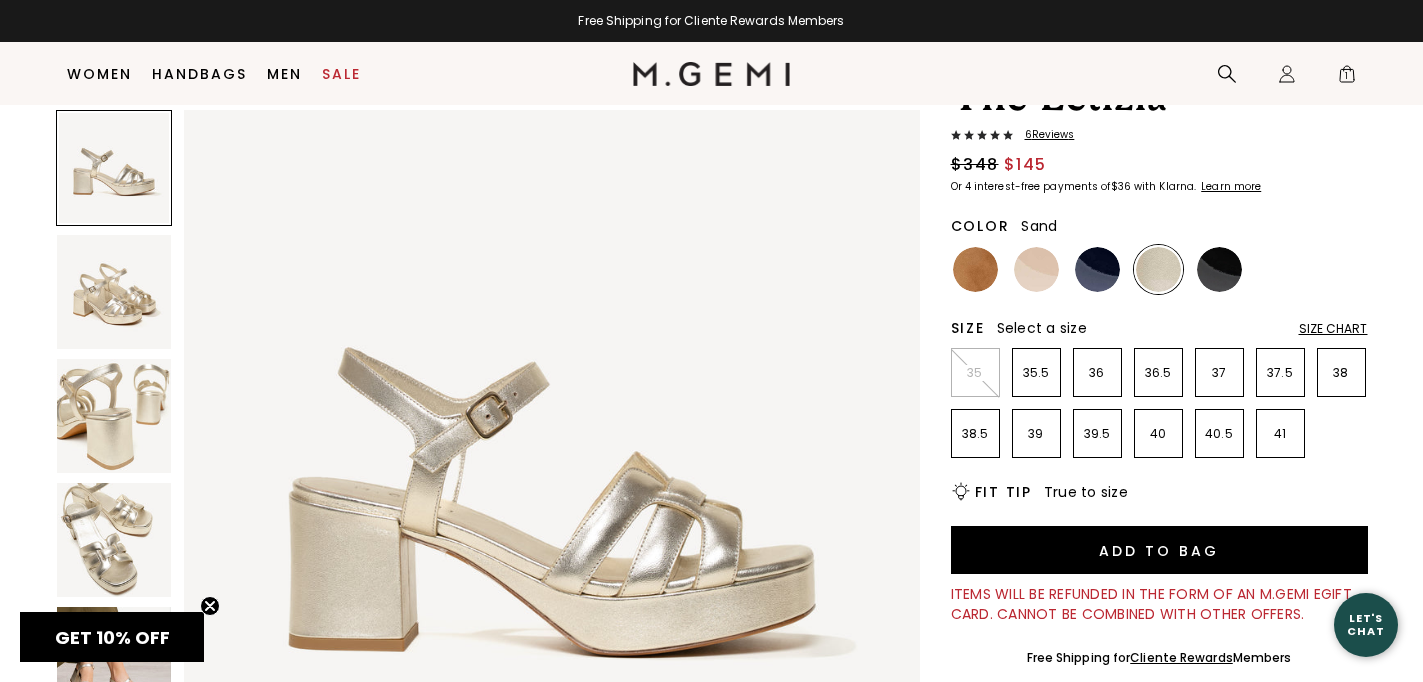 click at bounding box center (1036, 269) 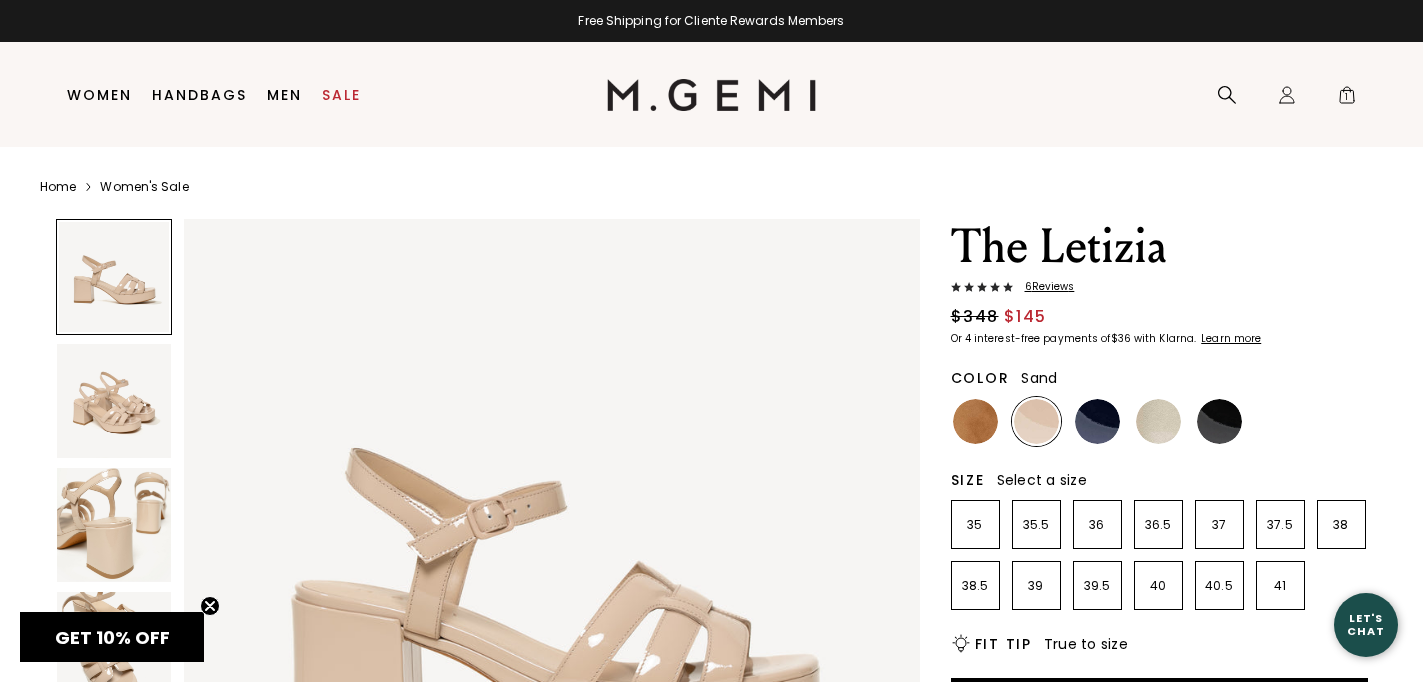 scroll, scrollTop: 0, scrollLeft: 0, axis: both 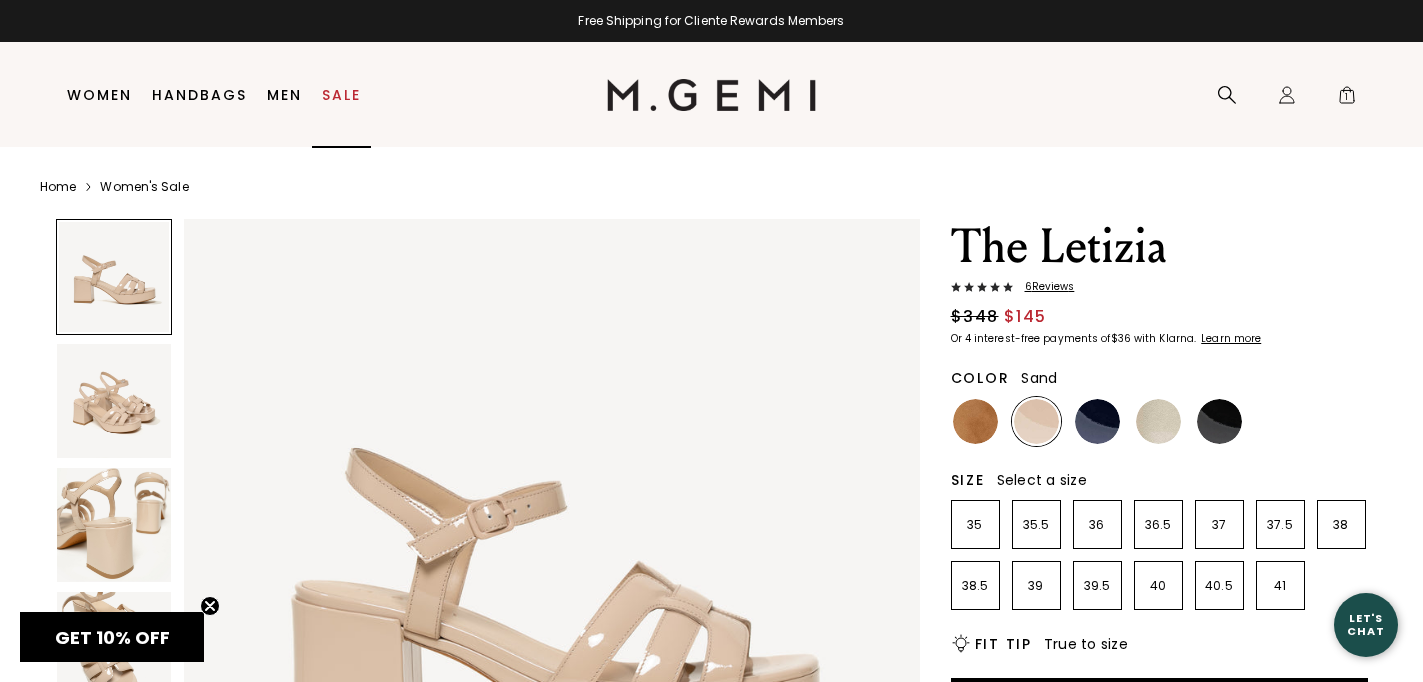 click on "Sale" at bounding box center [341, 95] 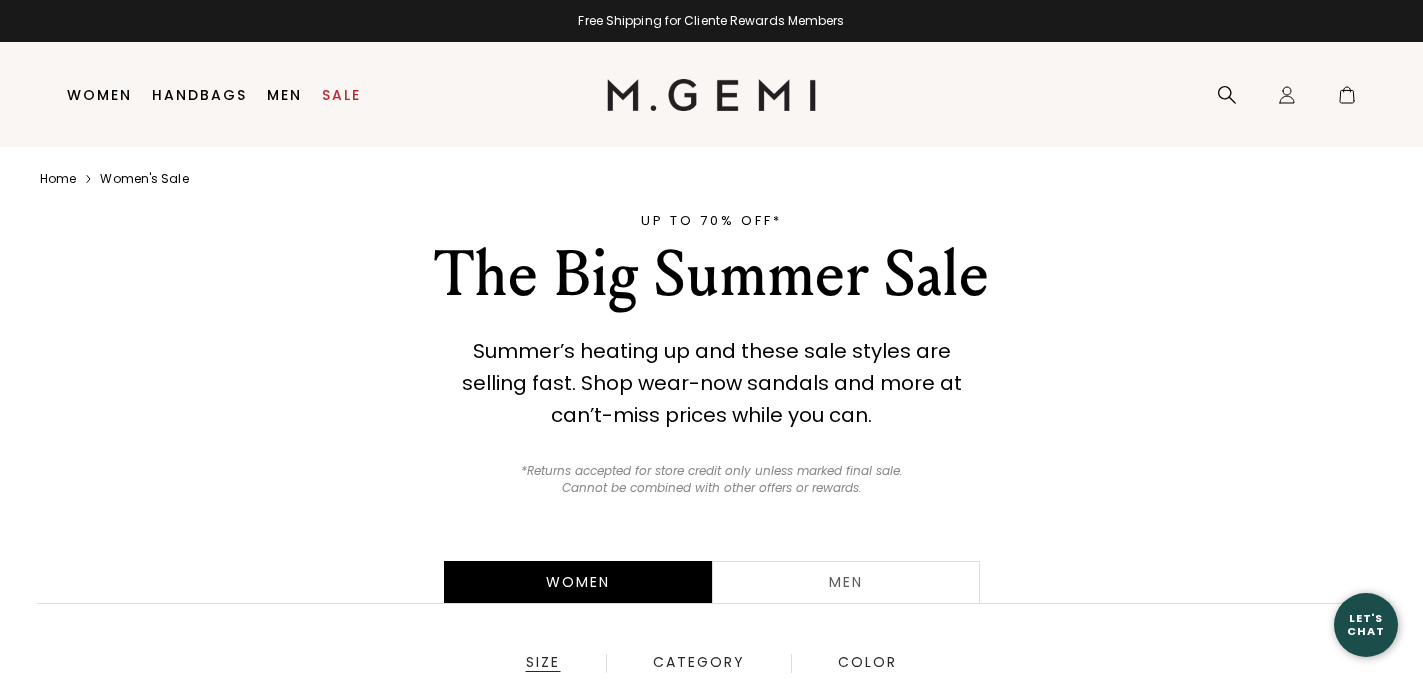 scroll, scrollTop: 0, scrollLeft: 0, axis: both 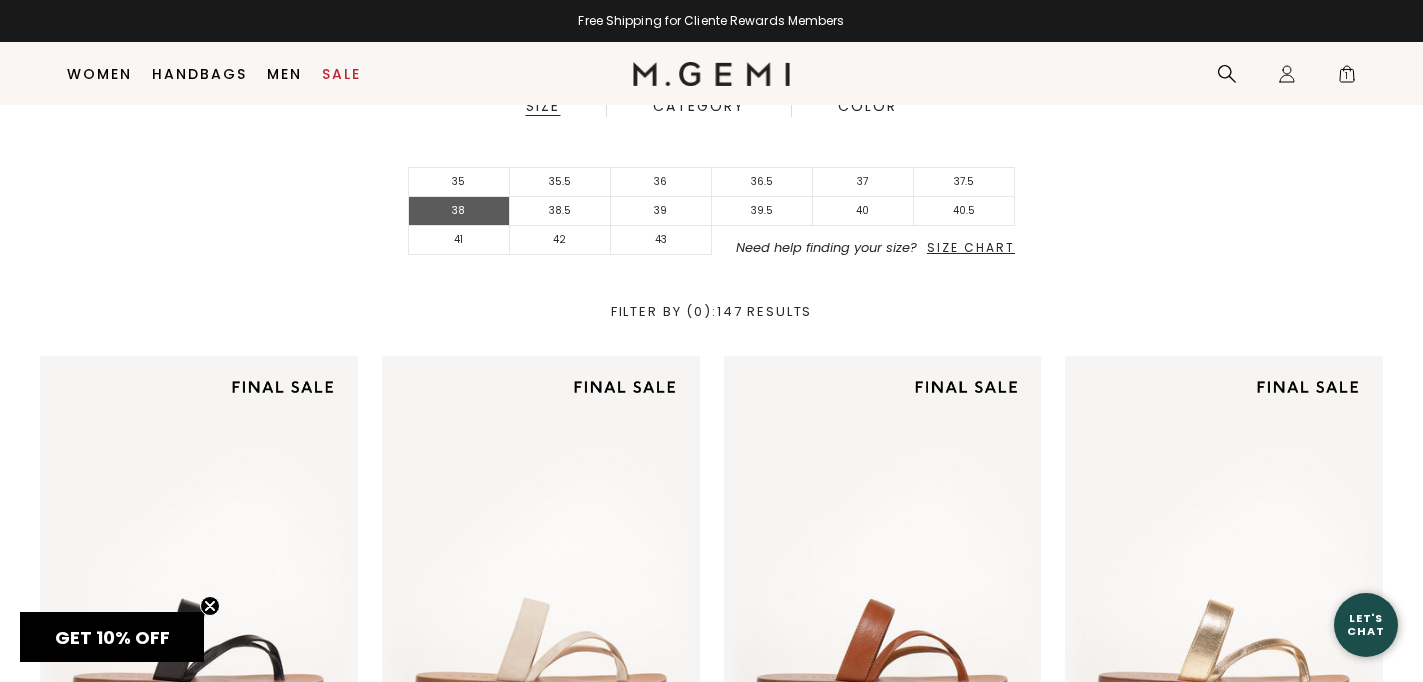 click on "38" at bounding box center [459, 211] 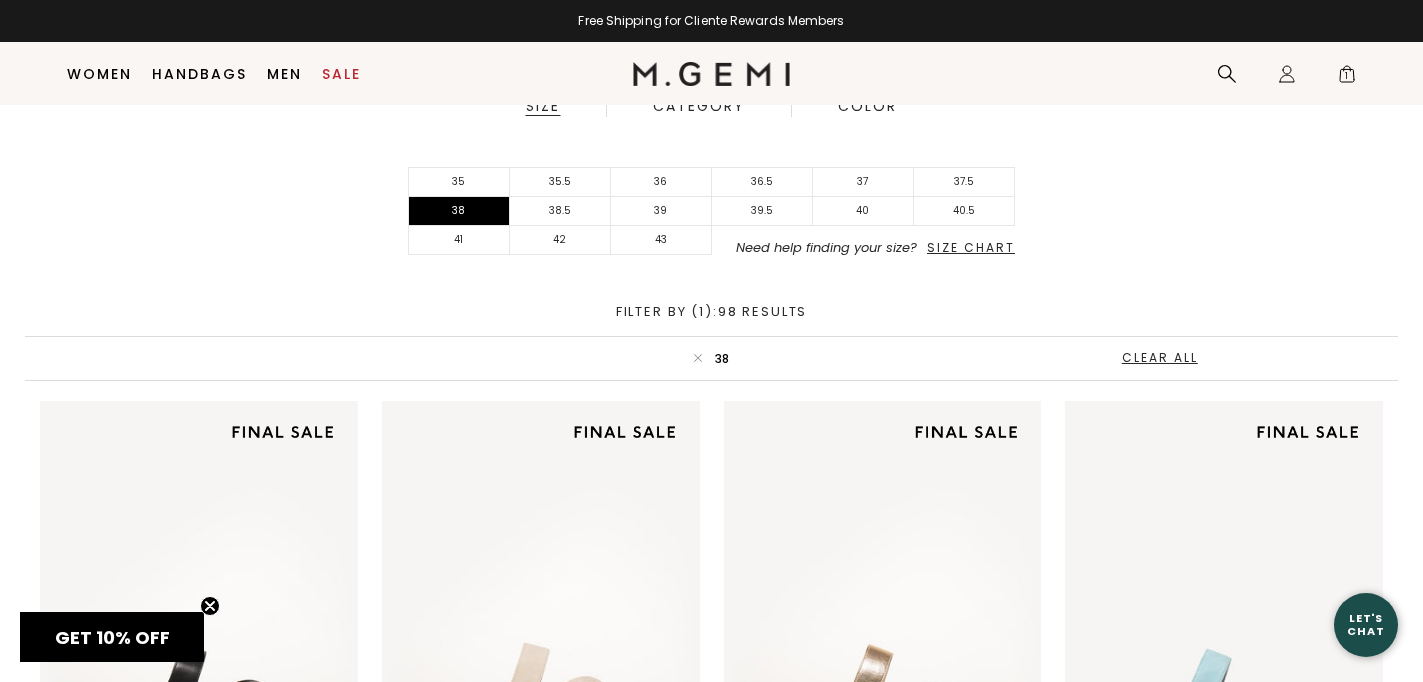 scroll, scrollTop: 0, scrollLeft: 0, axis: both 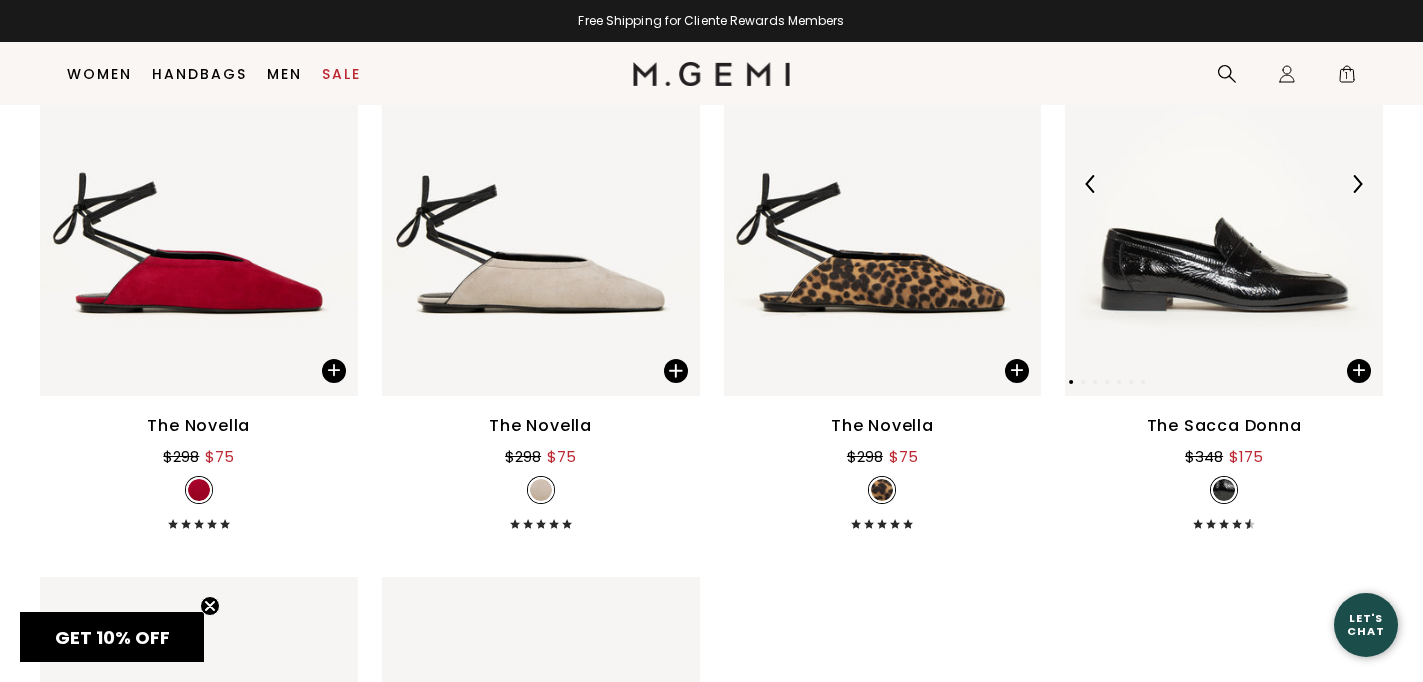 click at bounding box center (1224, 184) 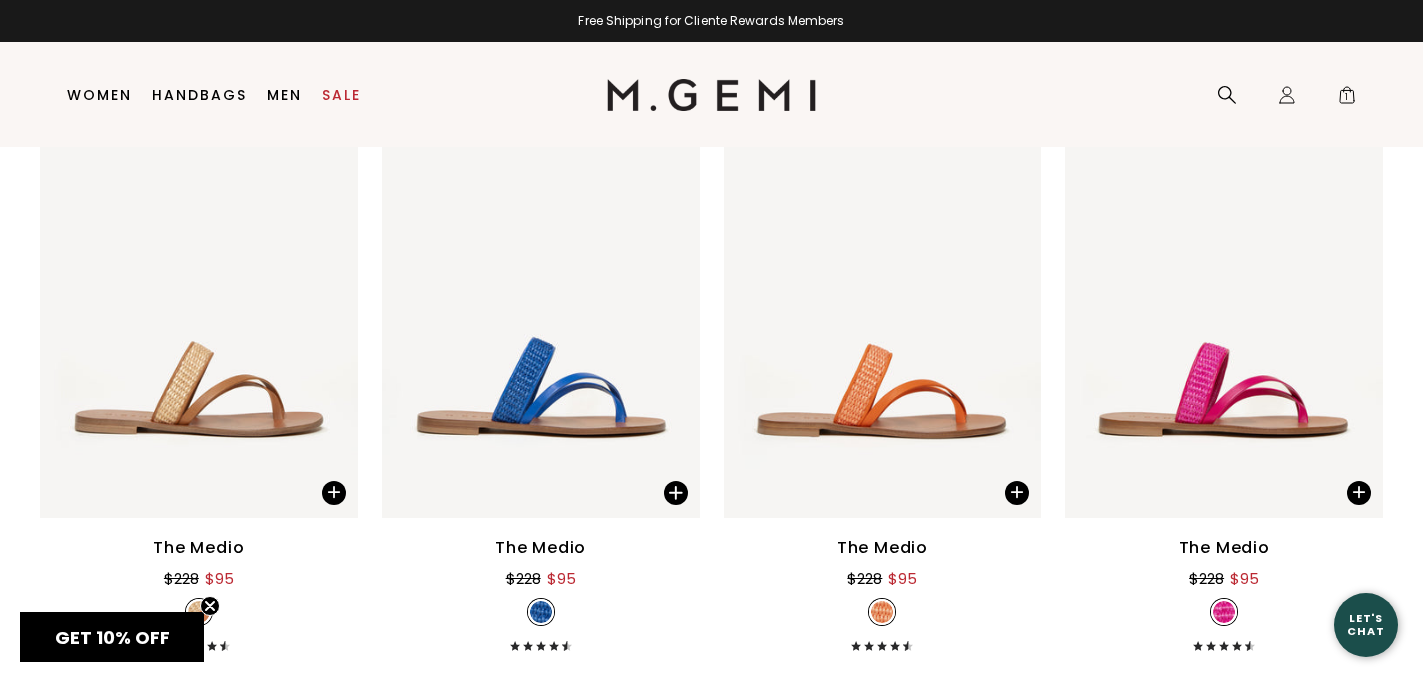 scroll, scrollTop: 0, scrollLeft: 0, axis: both 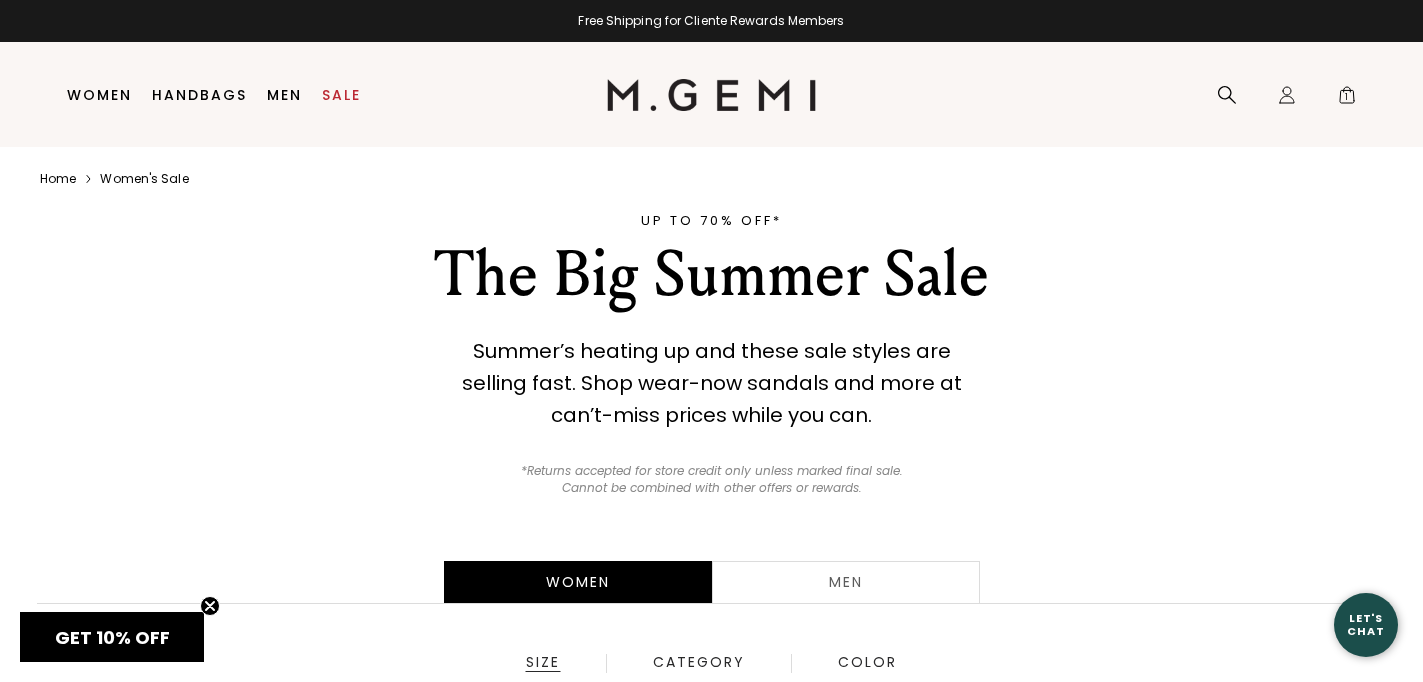 click on "UP TO 70% OFF*
The Big Summer Sale
Summer’s heating up and these sale styles are selling fast. Shop wear-now sandals and more at can’t-miss prices while you can.
*Returns accepted for store credit only unless marked final sale. Cannot be combined with other offers or rewards." at bounding box center (712, 354) 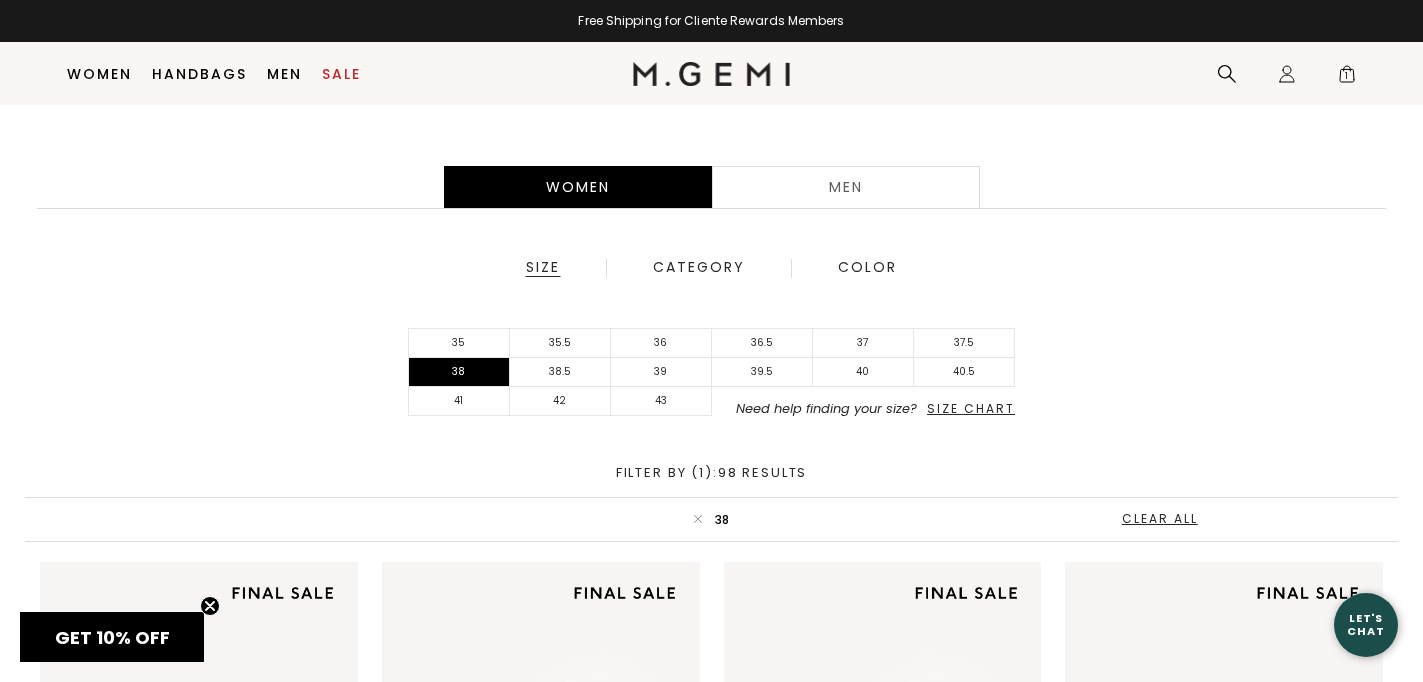 scroll, scrollTop: 405, scrollLeft: 0, axis: vertical 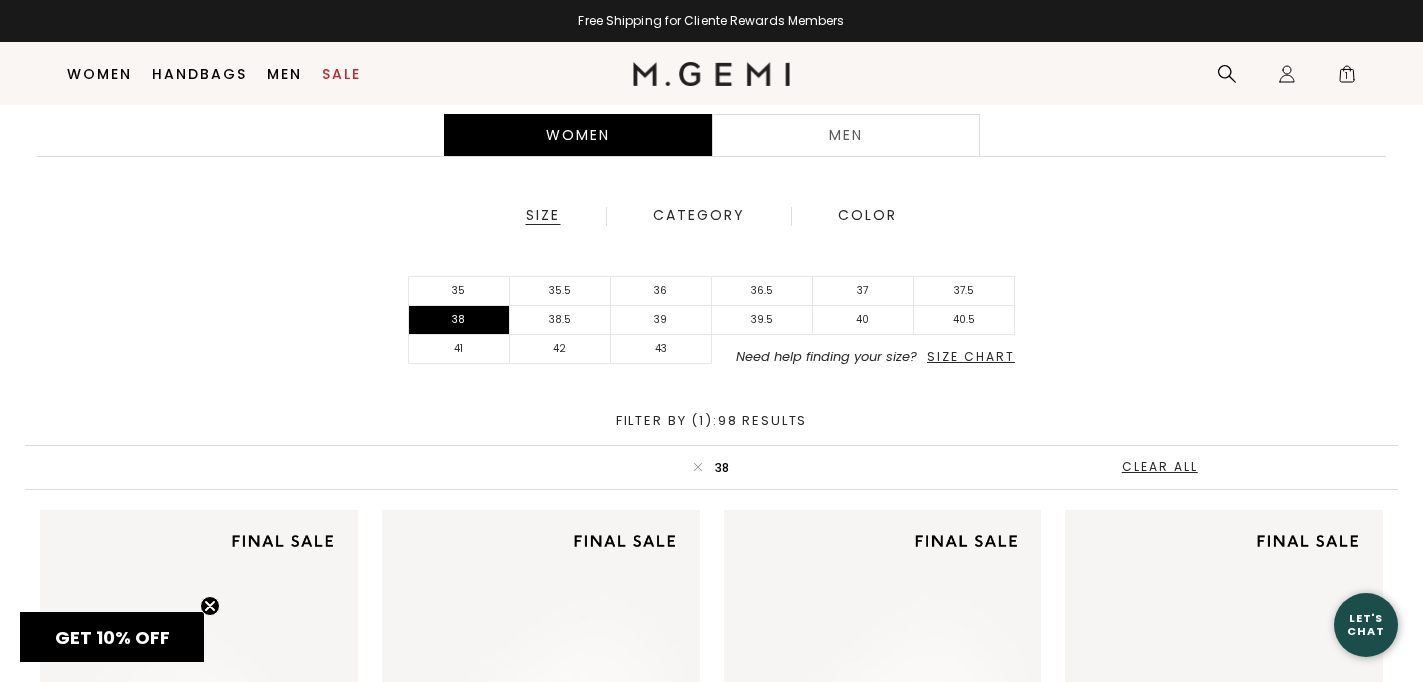 click on "Women Men Size Category Color 35 35.5 36 36.5 37 37.5 38 38.5 39 39.5 40 40.5 41 42 43 Need help finding your size? Size Chart Size Chart Filter By (1) :  98 Results icon 38 Clear All" at bounding box center (711, 292) 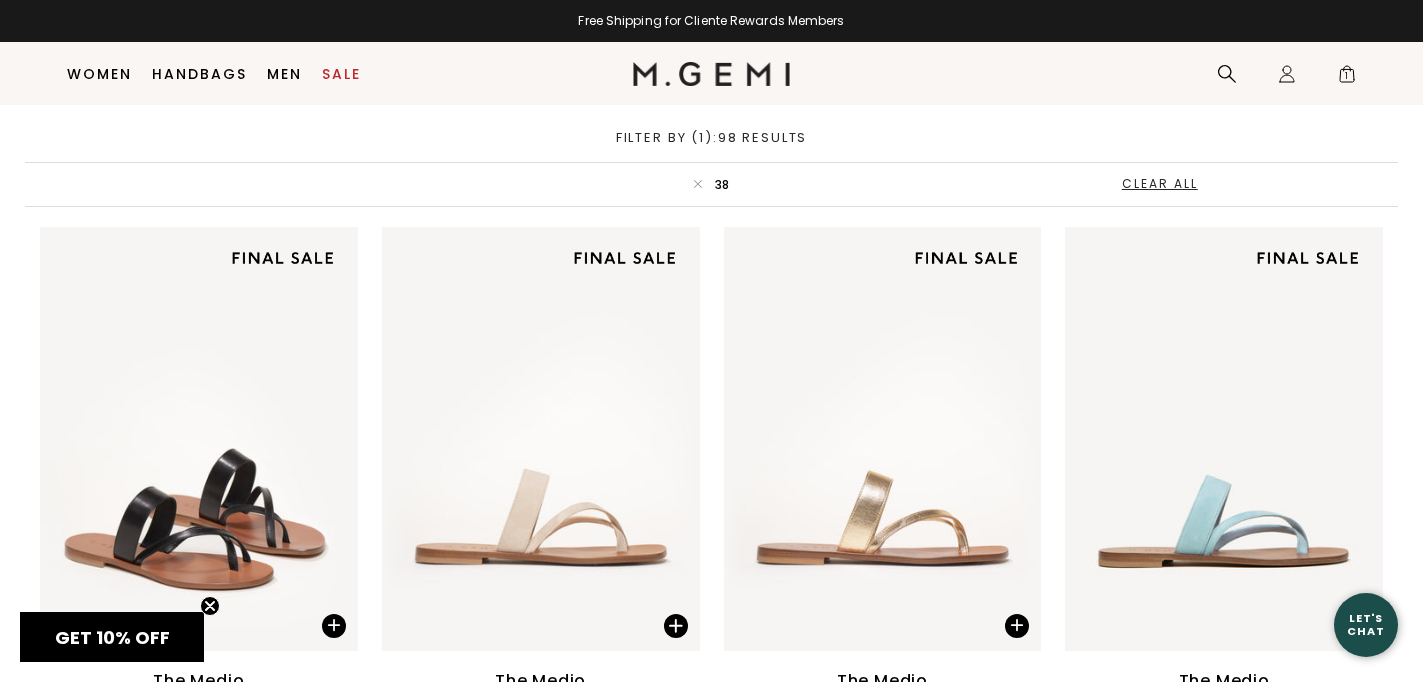 scroll, scrollTop: 699, scrollLeft: 0, axis: vertical 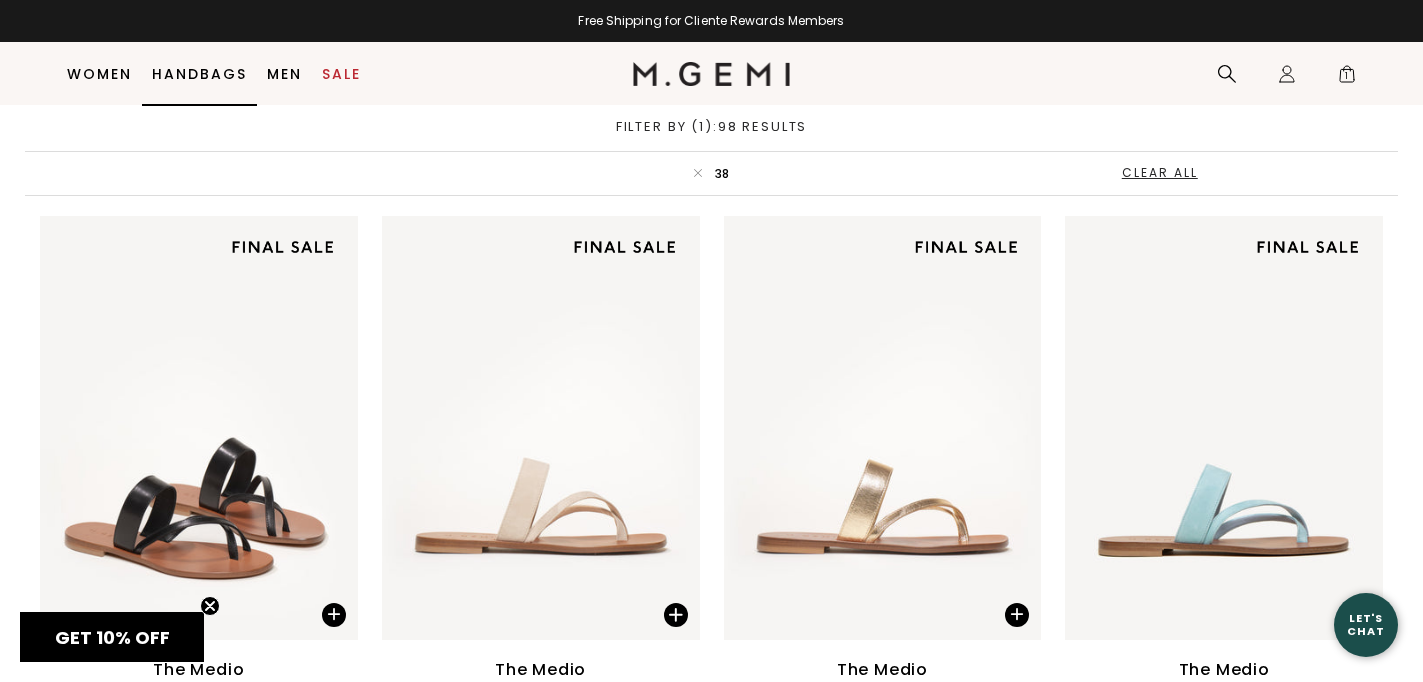 click on "Handbags" at bounding box center [199, 74] 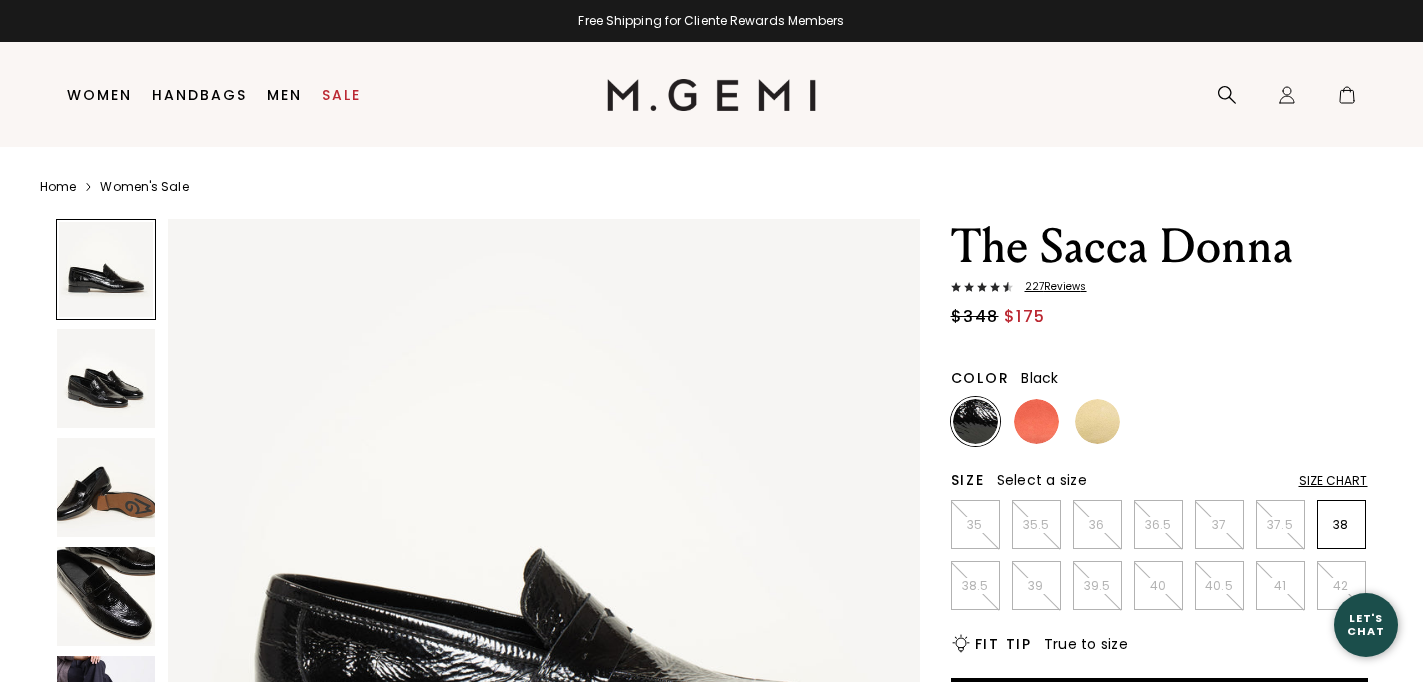 scroll, scrollTop: 0, scrollLeft: 0, axis: both 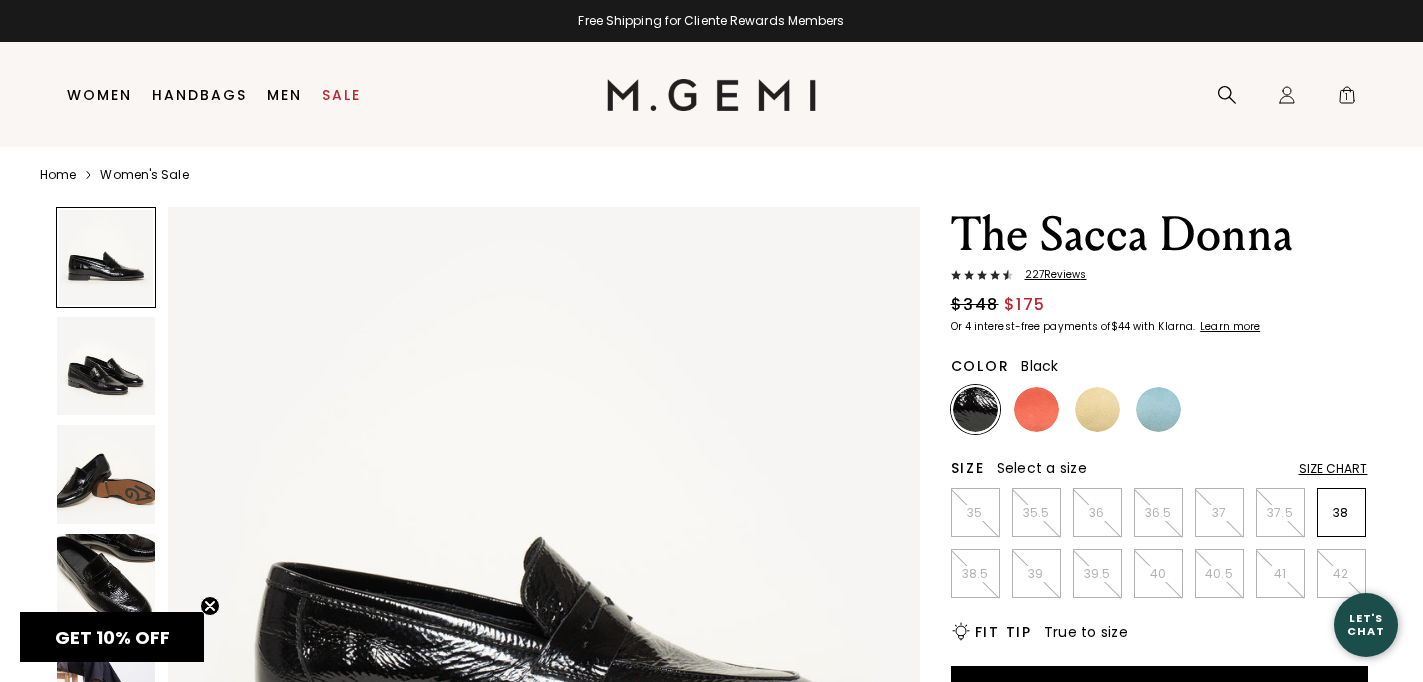 click at bounding box center (106, 583) 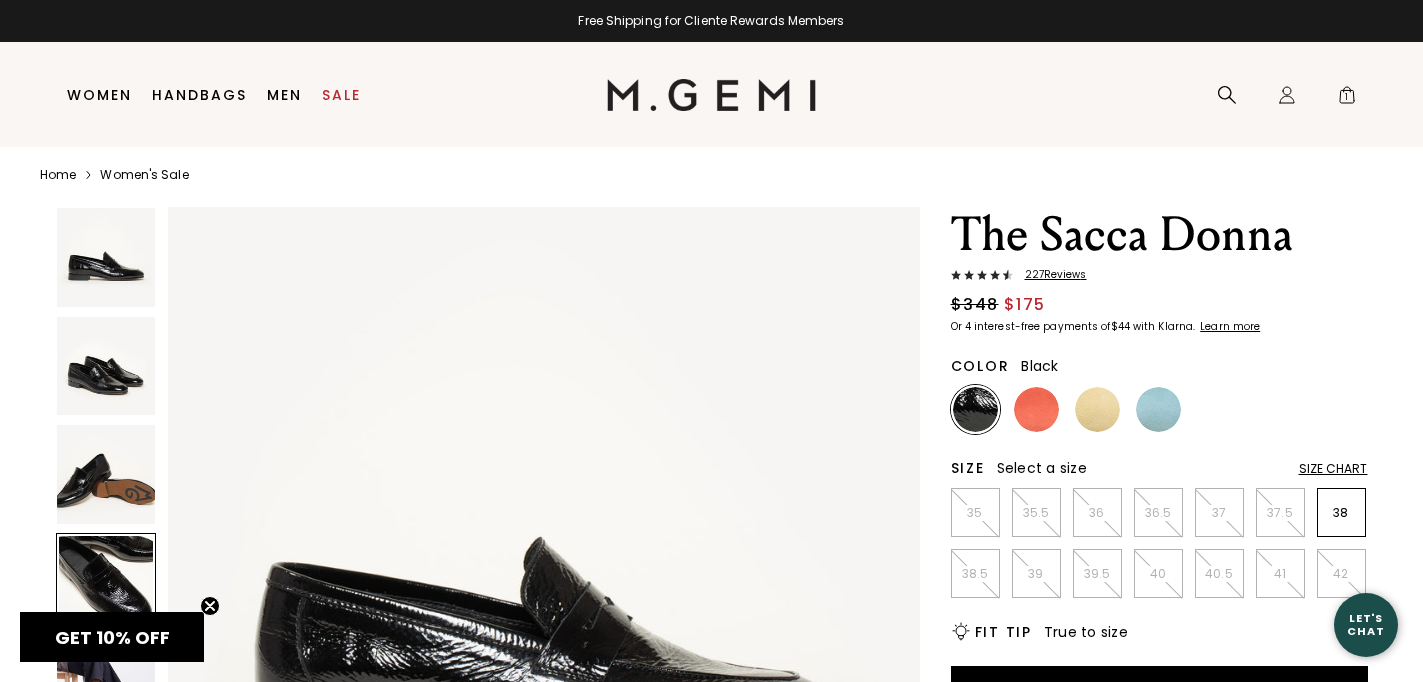 scroll, scrollTop: 2315, scrollLeft: 0, axis: vertical 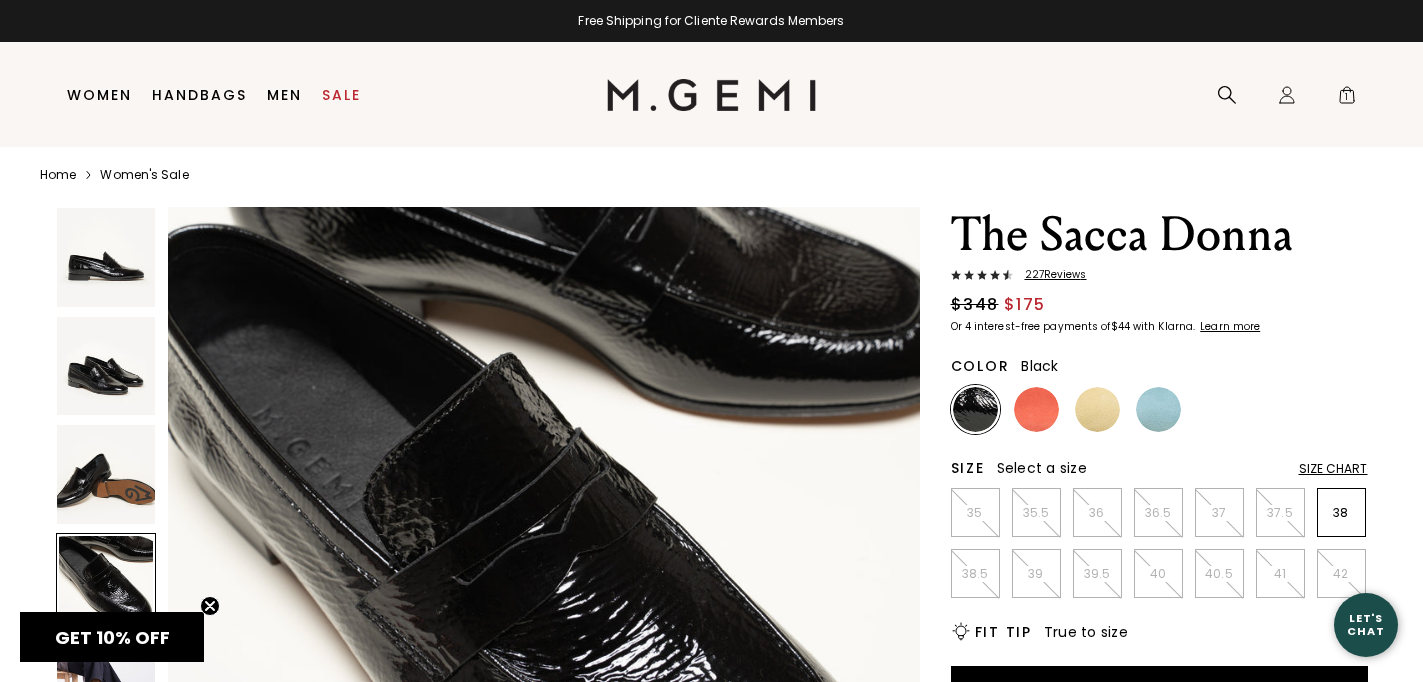 click at bounding box center (106, 474) 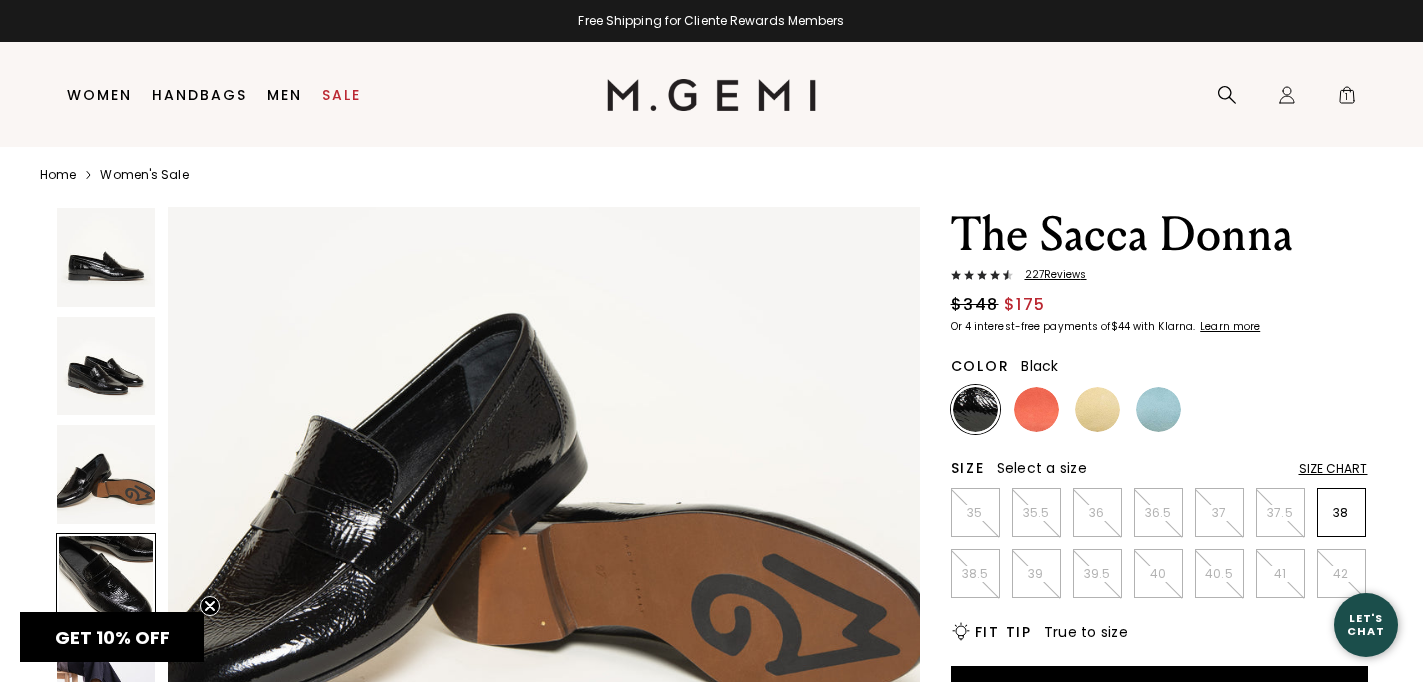 scroll, scrollTop: 1543, scrollLeft: 0, axis: vertical 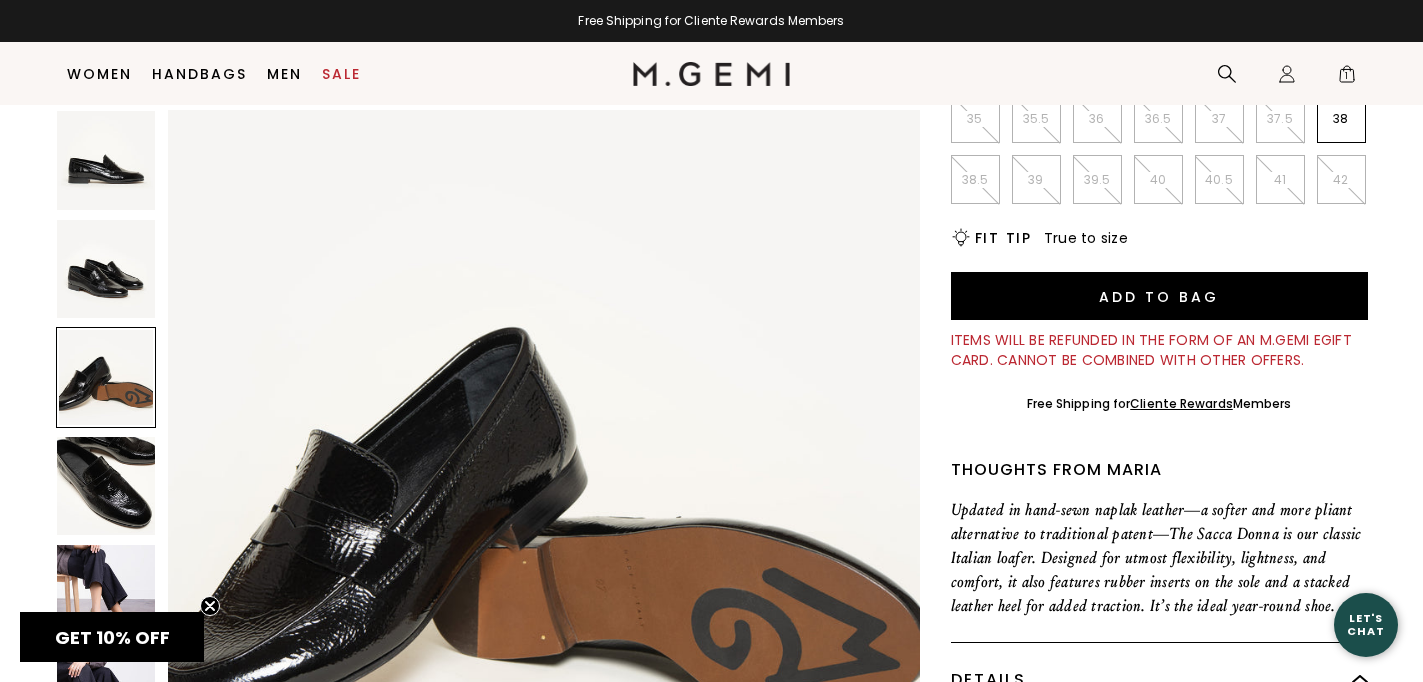 click at bounding box center [106, 160] 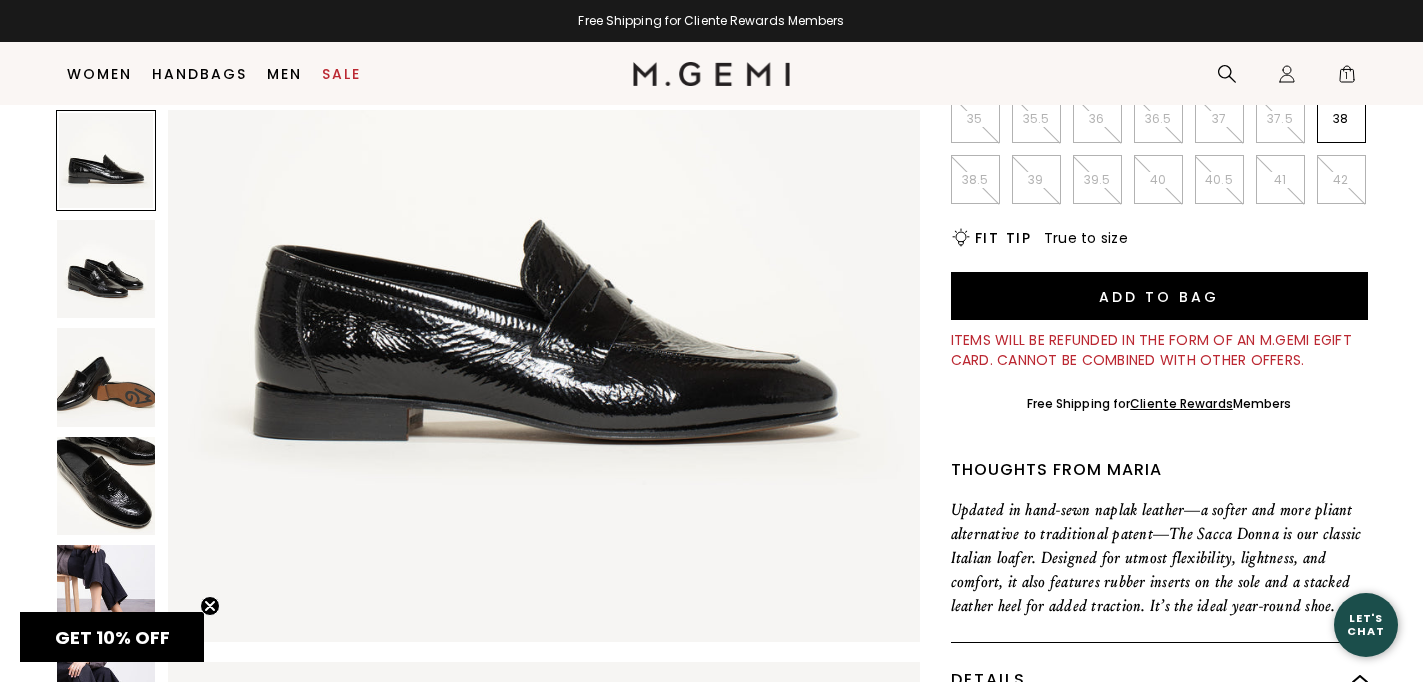 scroll, scrollTop: 0, scrollLeft: 0, axis: both 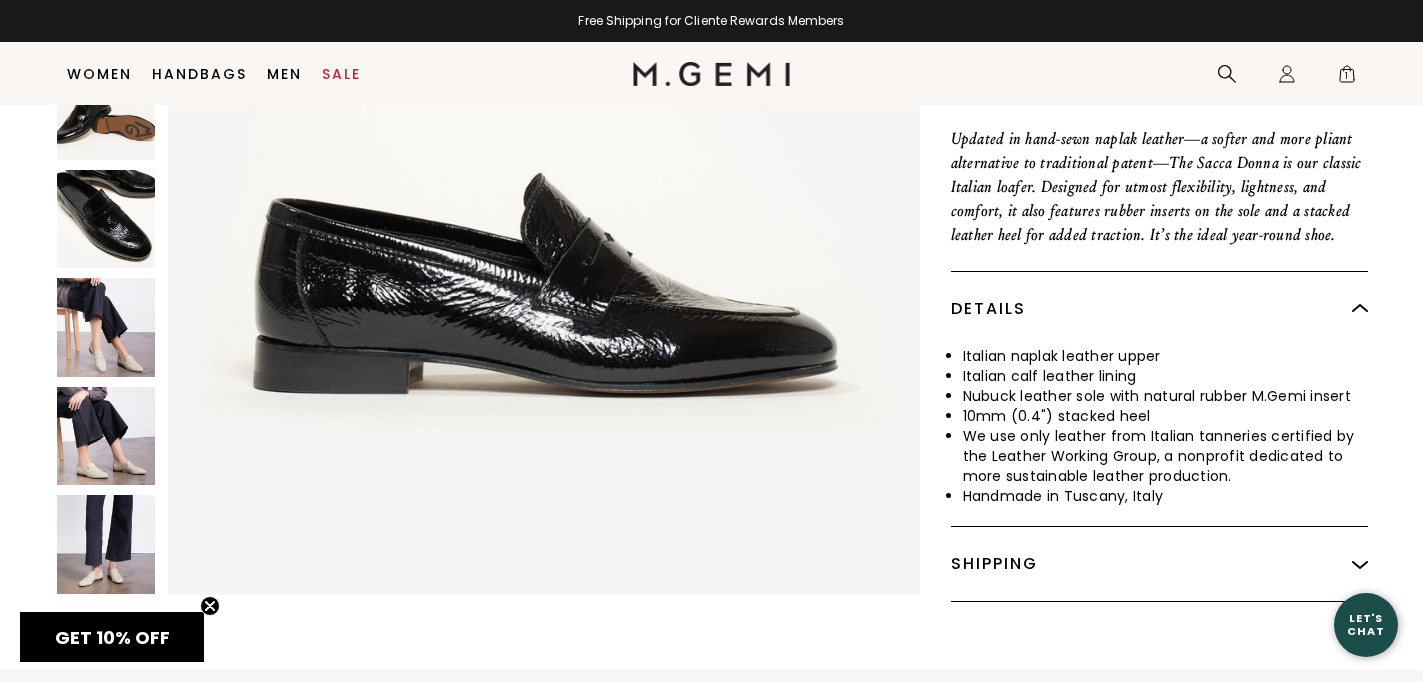 click at bounding box center (106, 544) 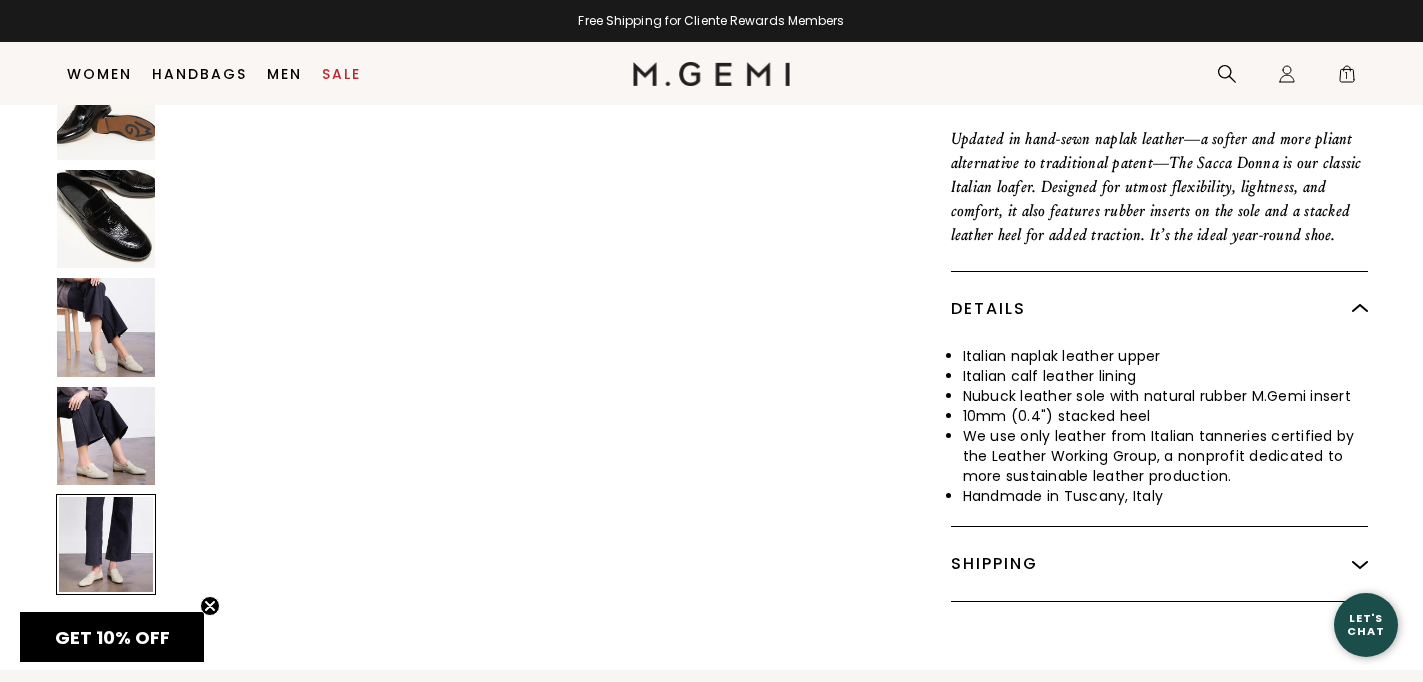 scroll, scrollTop: 4629, scrollLeft: 0, axis: vertical 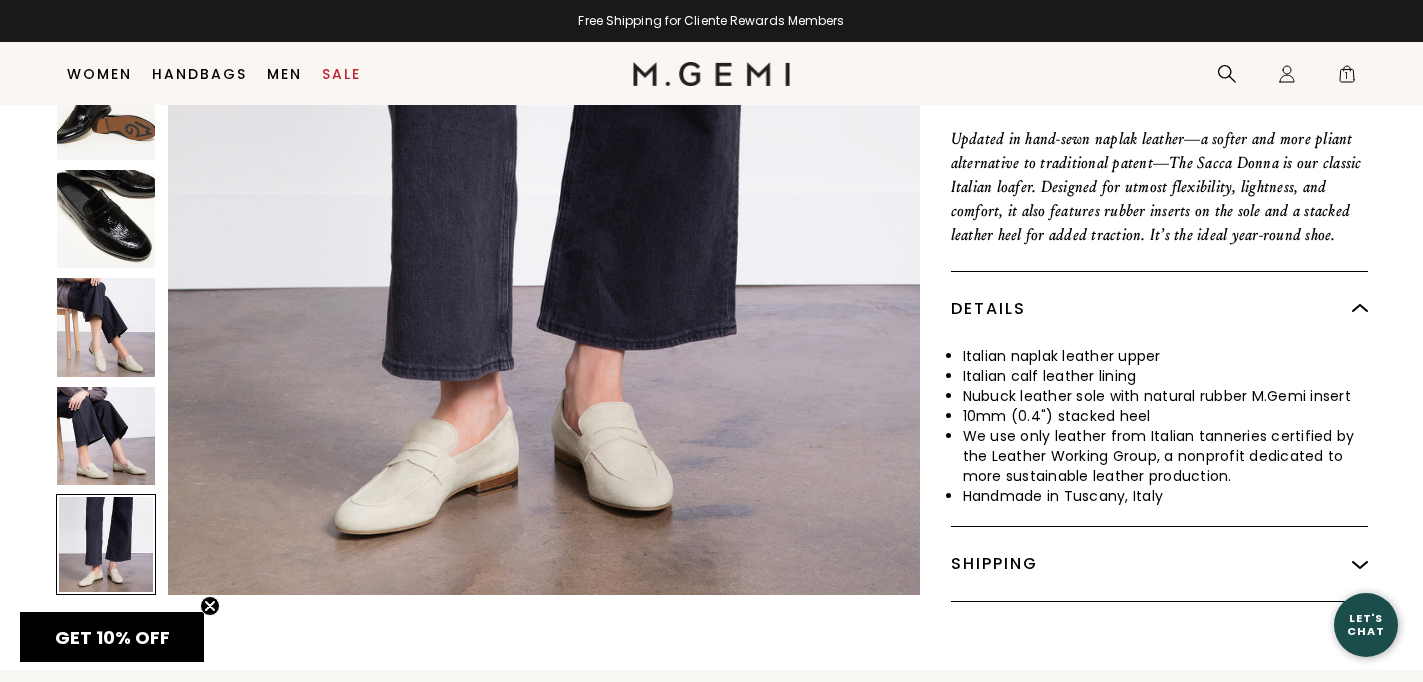 click at bounding box center (106, 327) 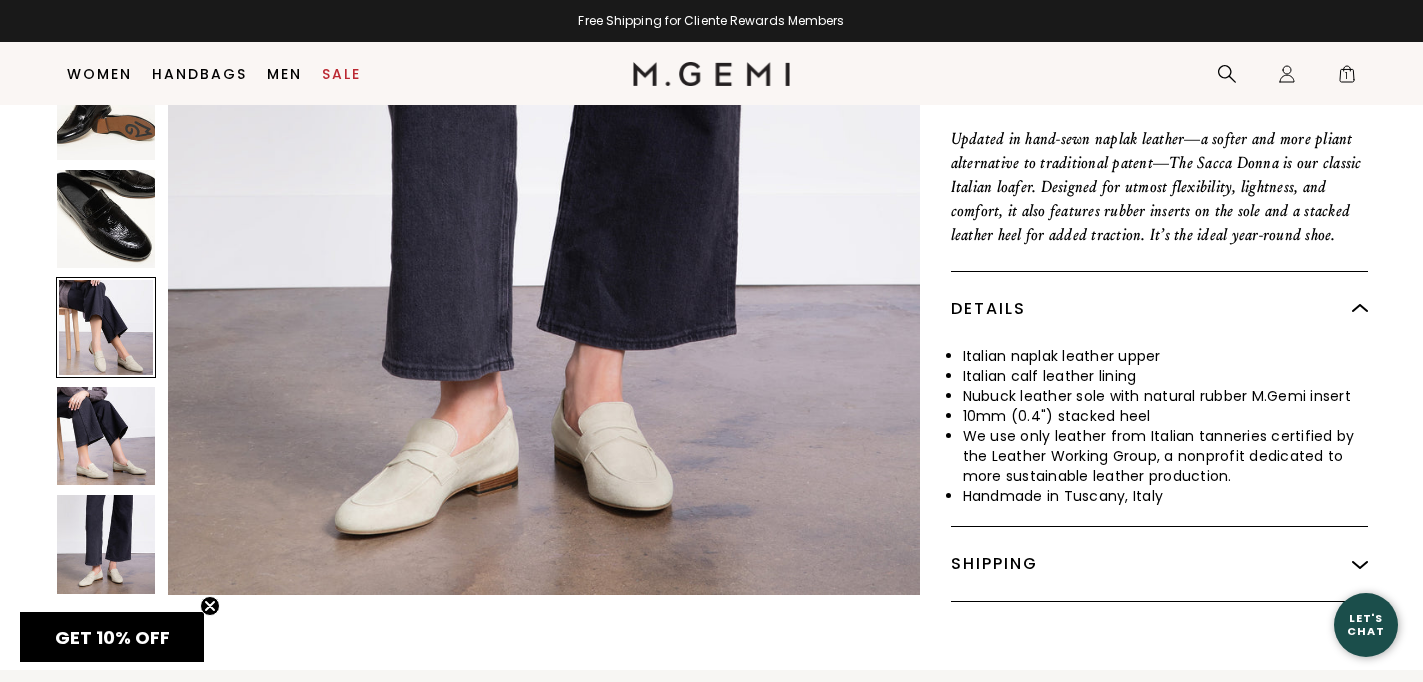 scroll, scrollTop: 3086, scrollLeft: 0, axis: vertical 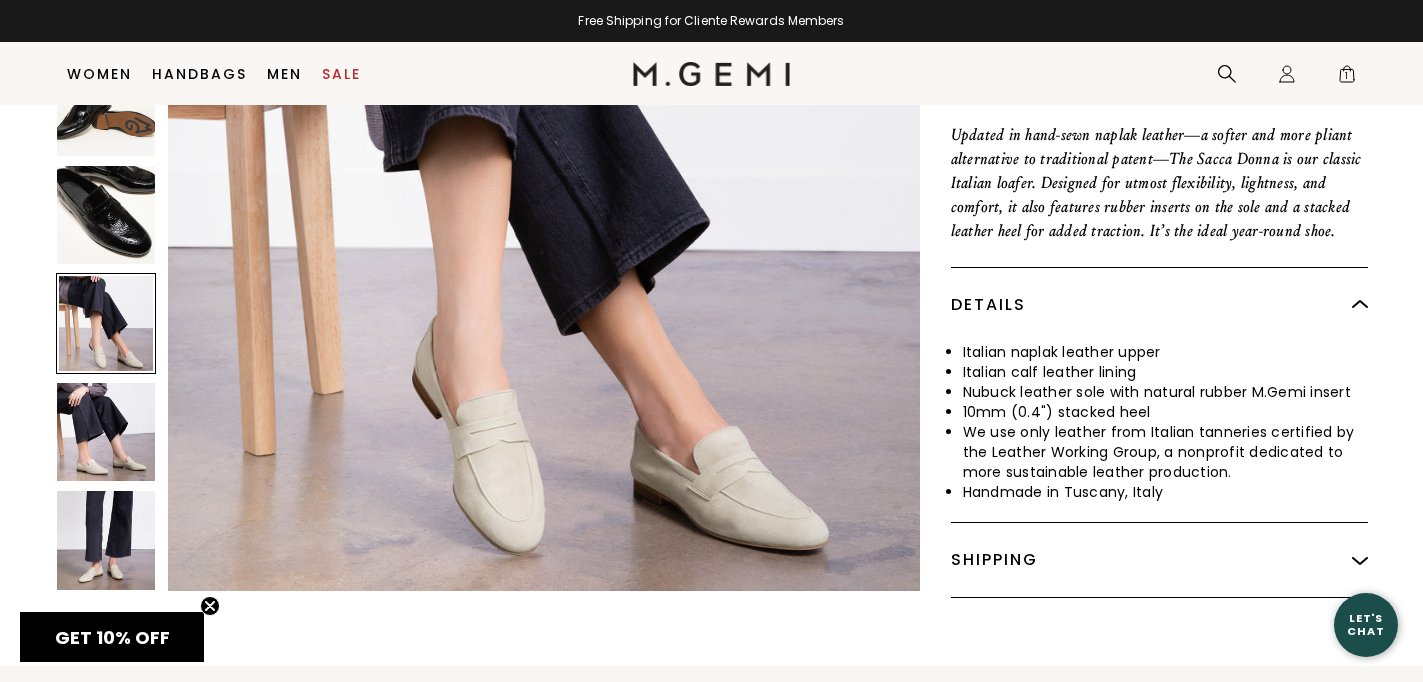 click at bounding box center [106, 214] 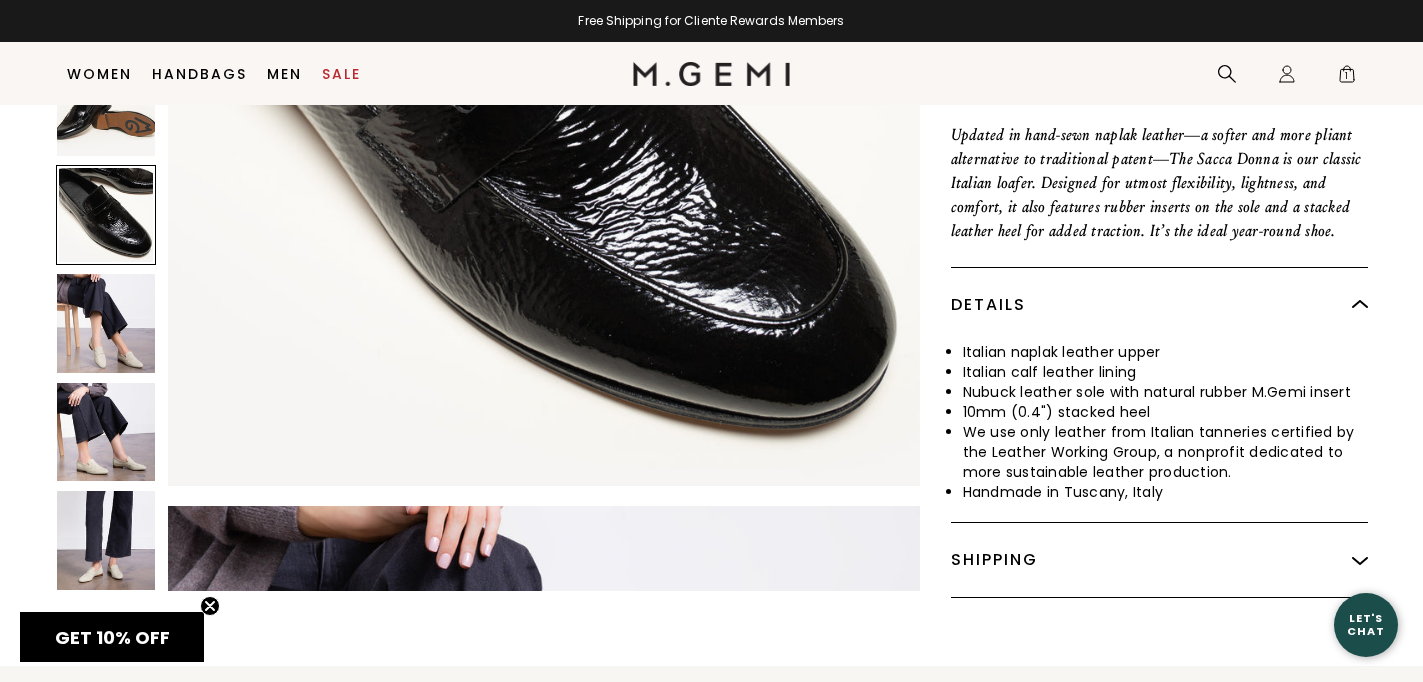 scroll, scrollTop: 2315, scrollLeft: 0, axis: vertical 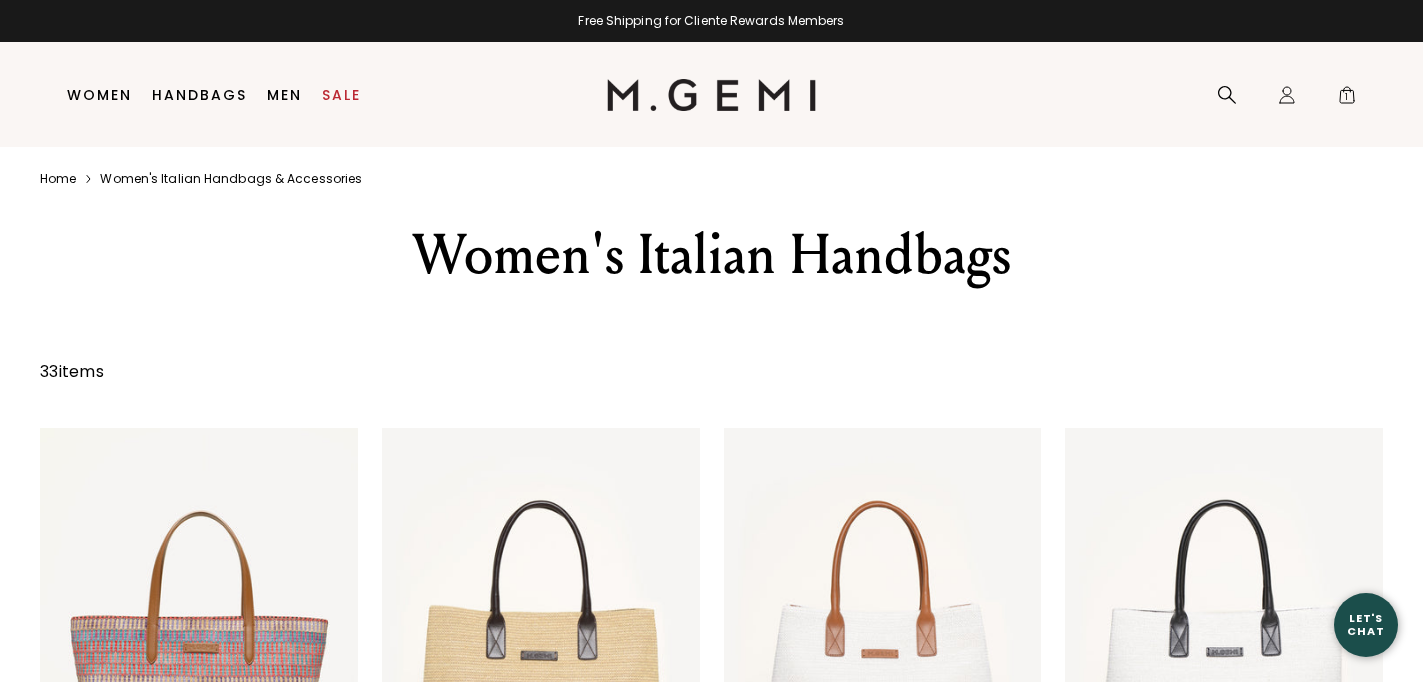 click on "Women's Italian Handbags" at bounding box center (711, 255) 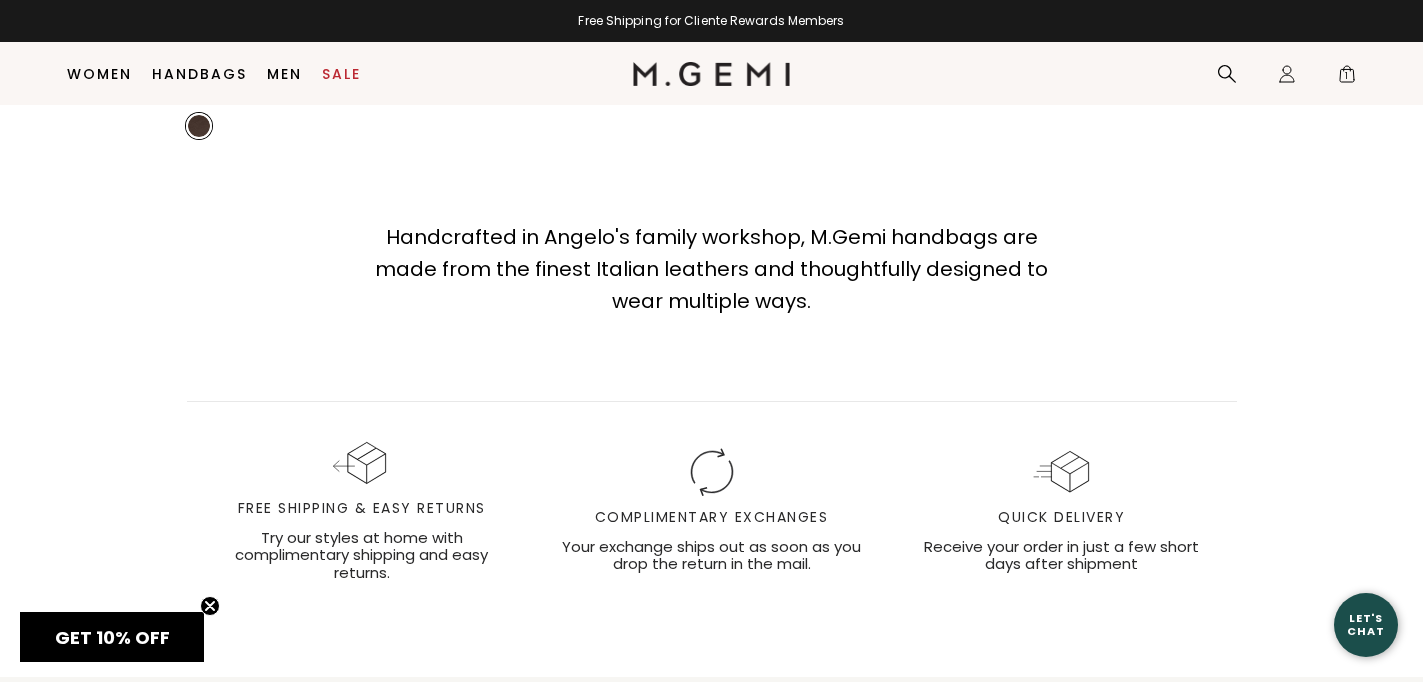 scroll, scrollTop: 0, scrollLeft: 0, axis: both 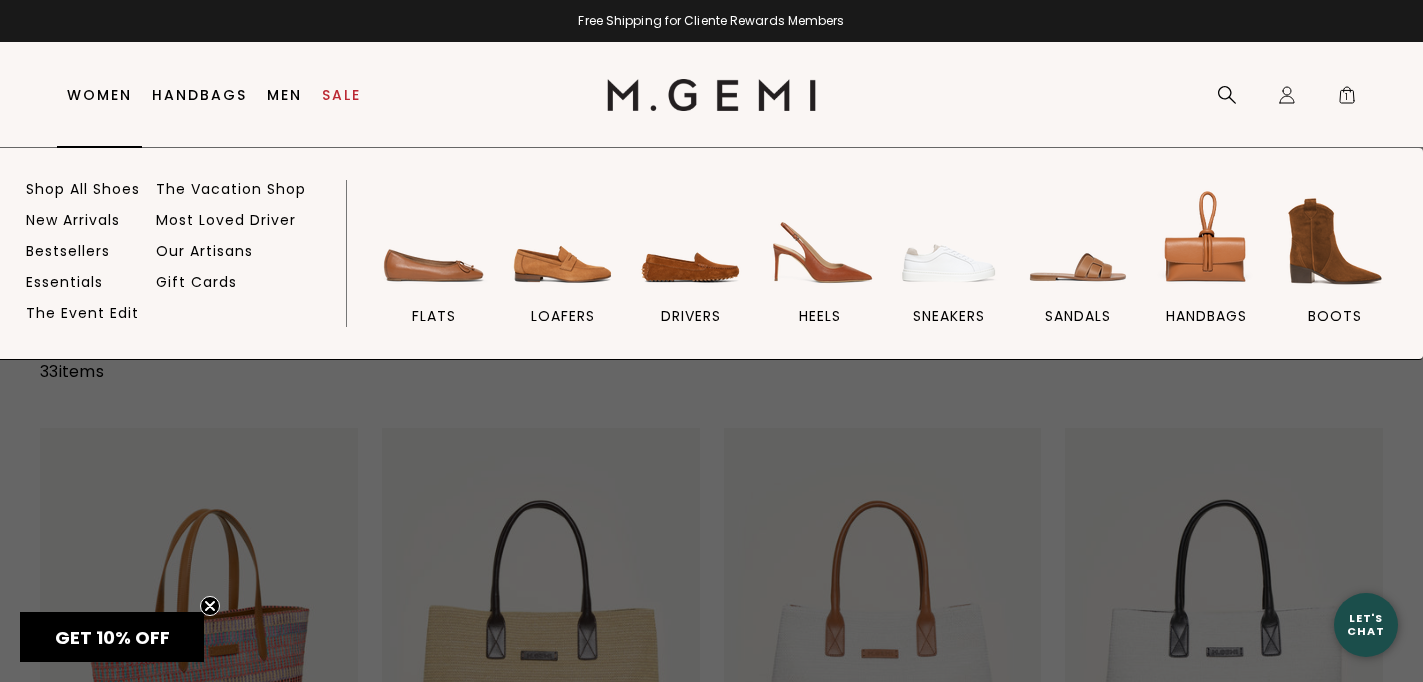 click on "Women" at bounding box center (99, 95) 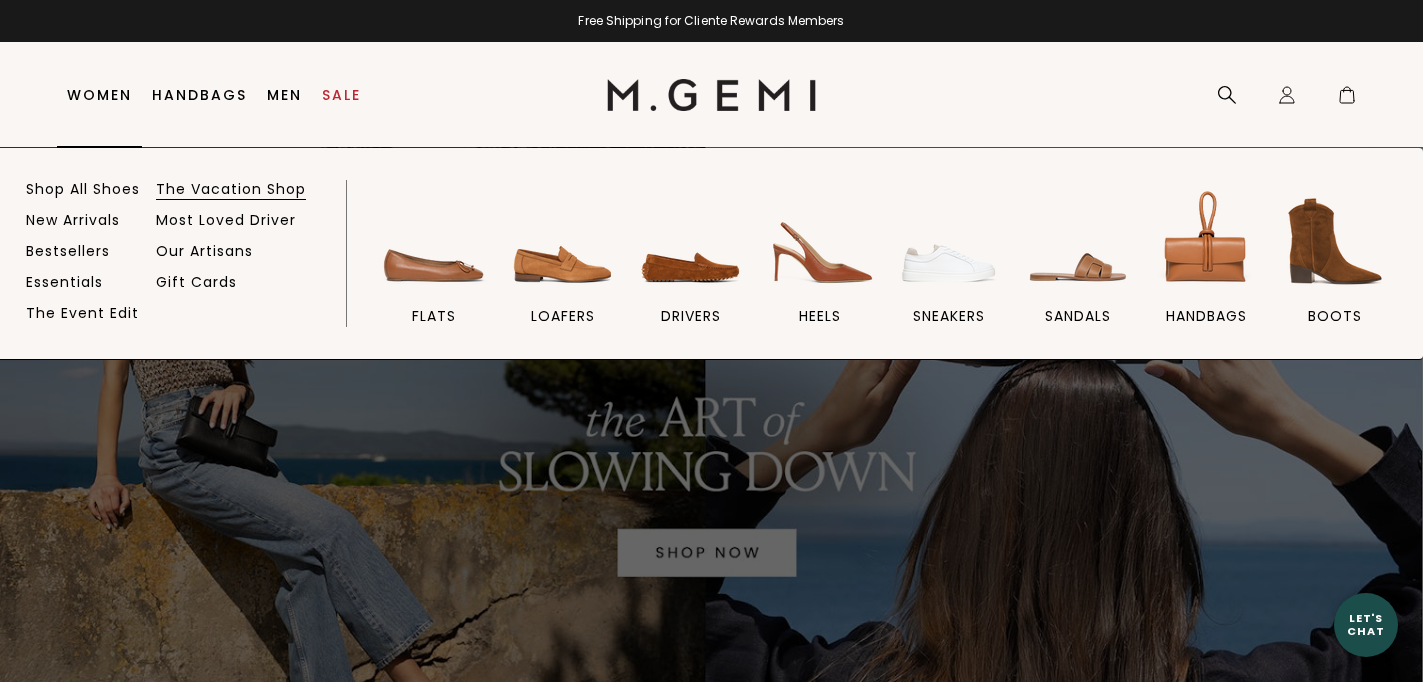 scroll, scrollTop: 0, scrollLeft: 0, axis: both 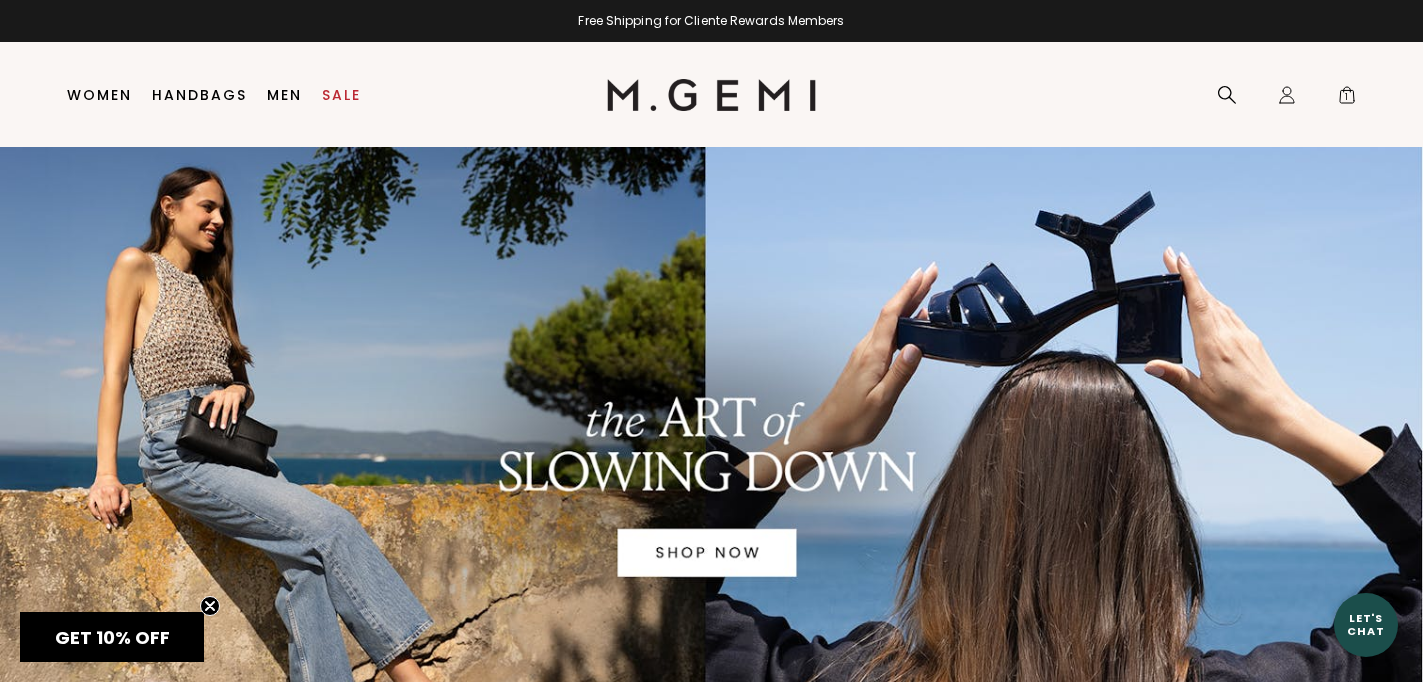 click on "Search
Icons/20x20/profile@2x
Sign In
Orders
Rewards
Refer a Friend
Address Book
Call Us
[PHONE]
Icons/20x20/bag@2x 1" at bounding box center [1091, 94] 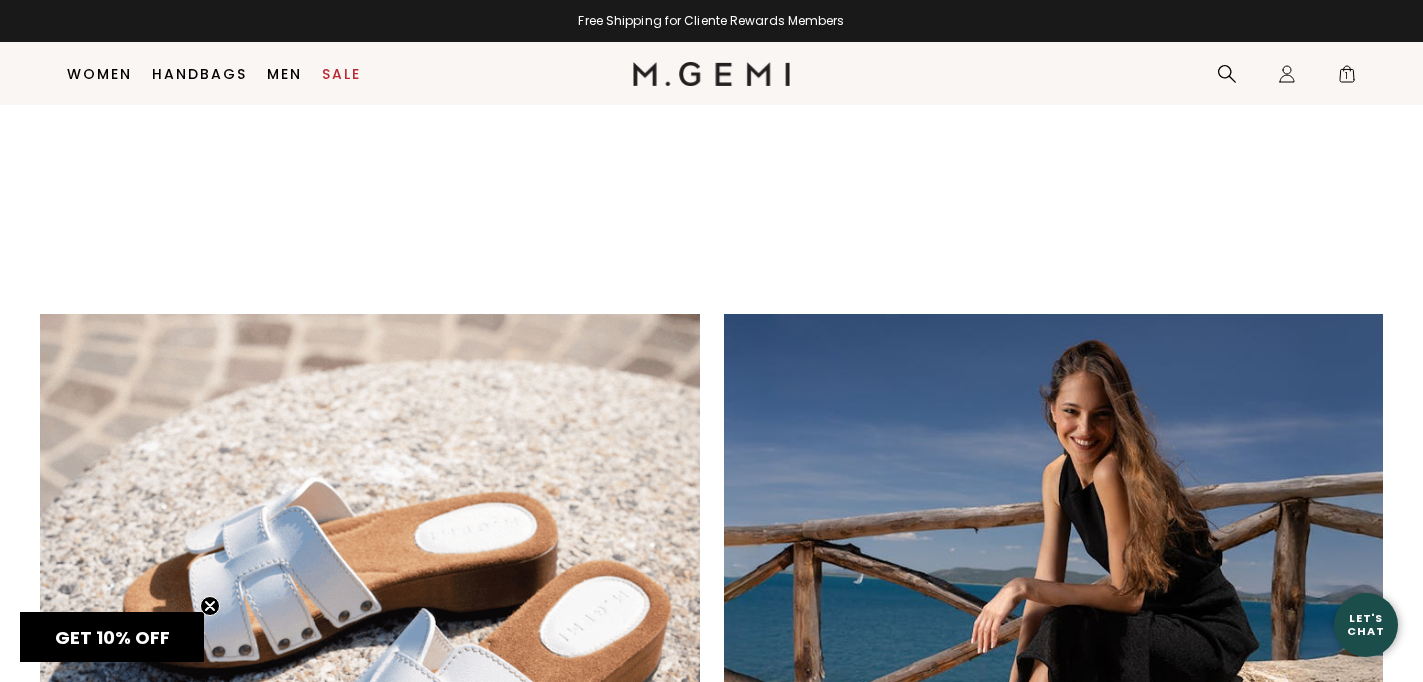 scroll, scrollTop: 0, scrollLeft: 0, axis: both 